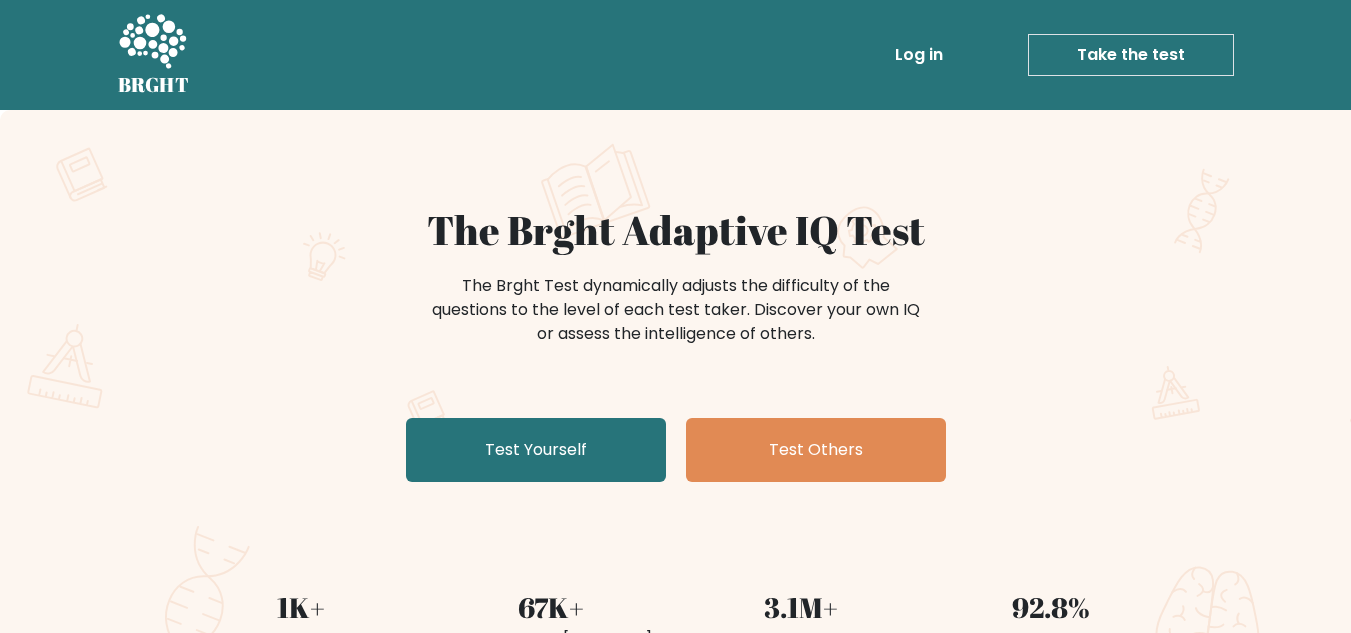scroll, scrollTop: 0, scrollLeft: 0, axis: both 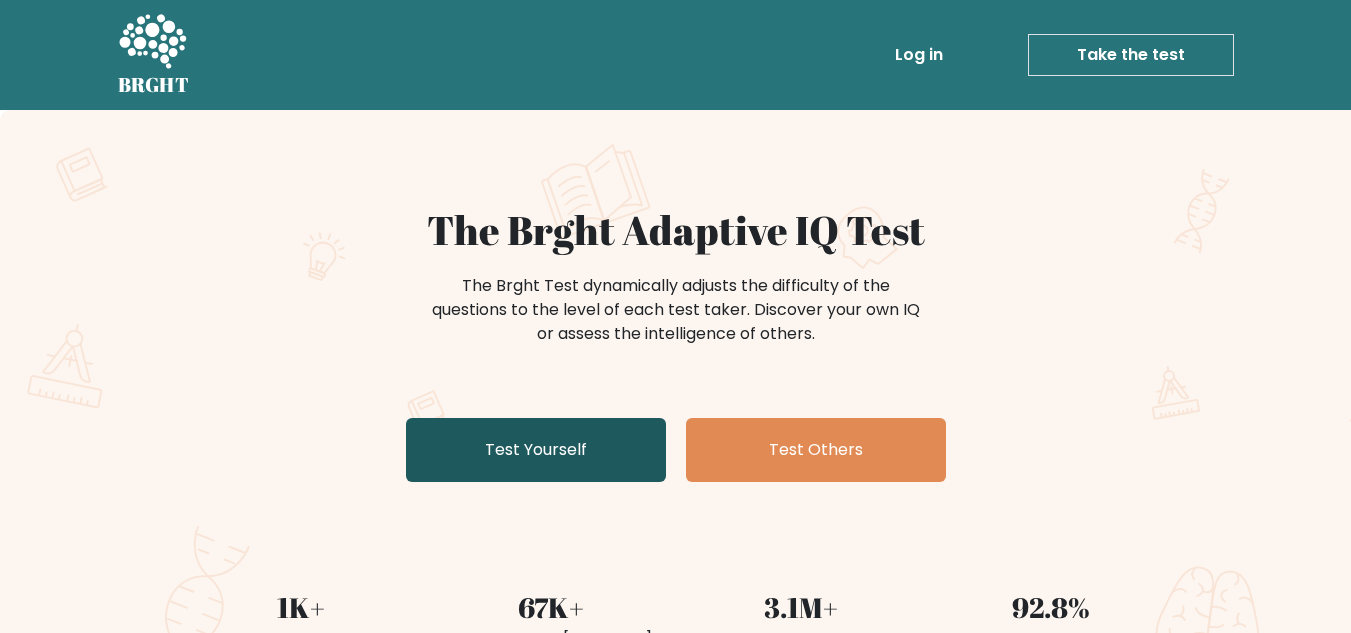 click on "Test Yourself" at bounding box center (536, 450) 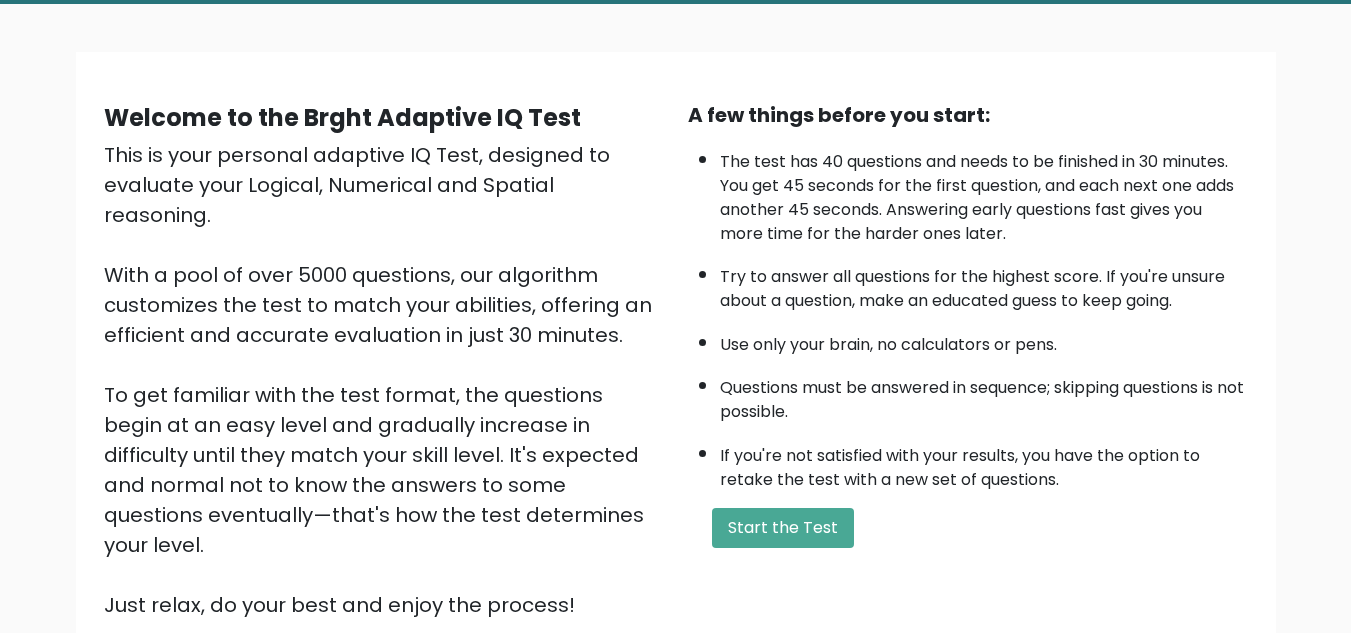 scroll, scrollTop: 100, scrollLeft: 0, axis: vertical 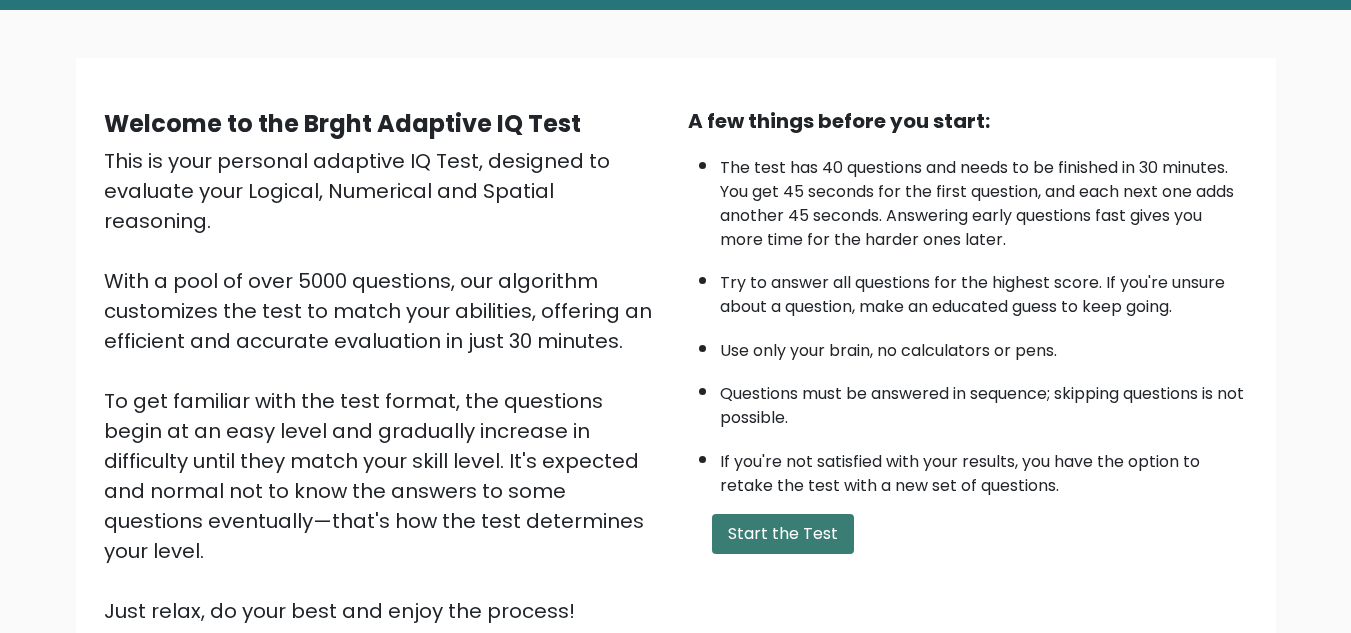 click on "Start the Test" at bounding box center (783, 534) 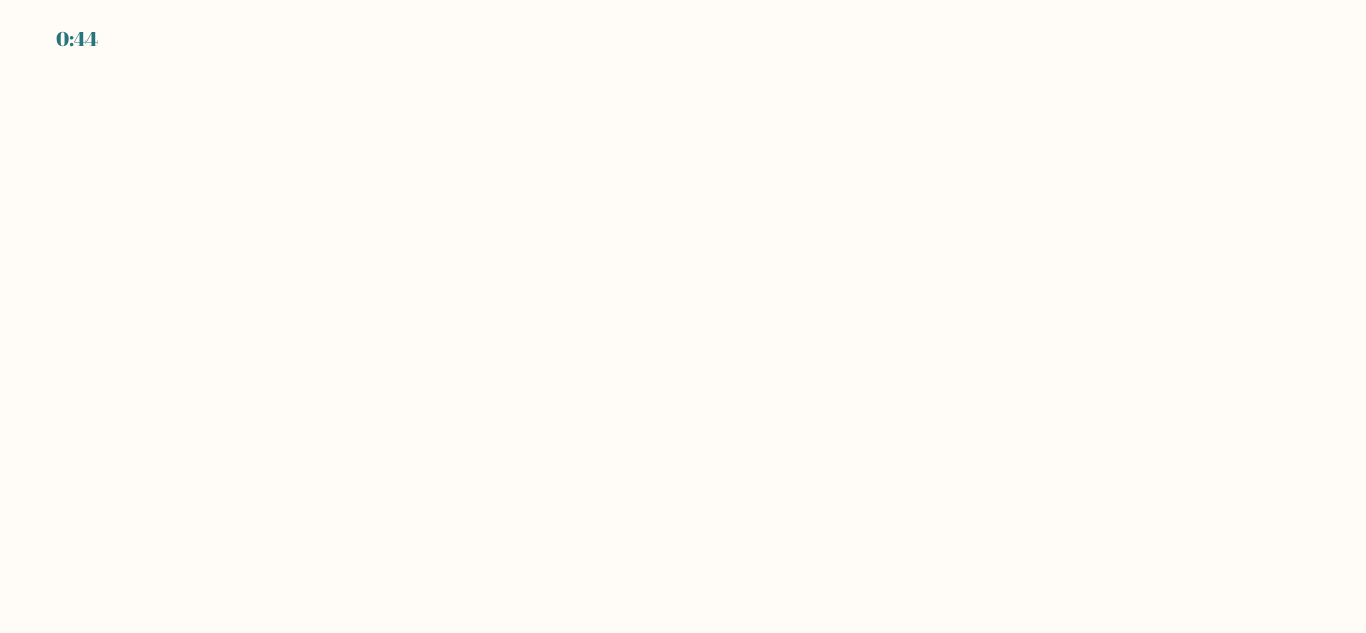 scroll, scrollTop: 0, scrollLeft: 0, axis: both 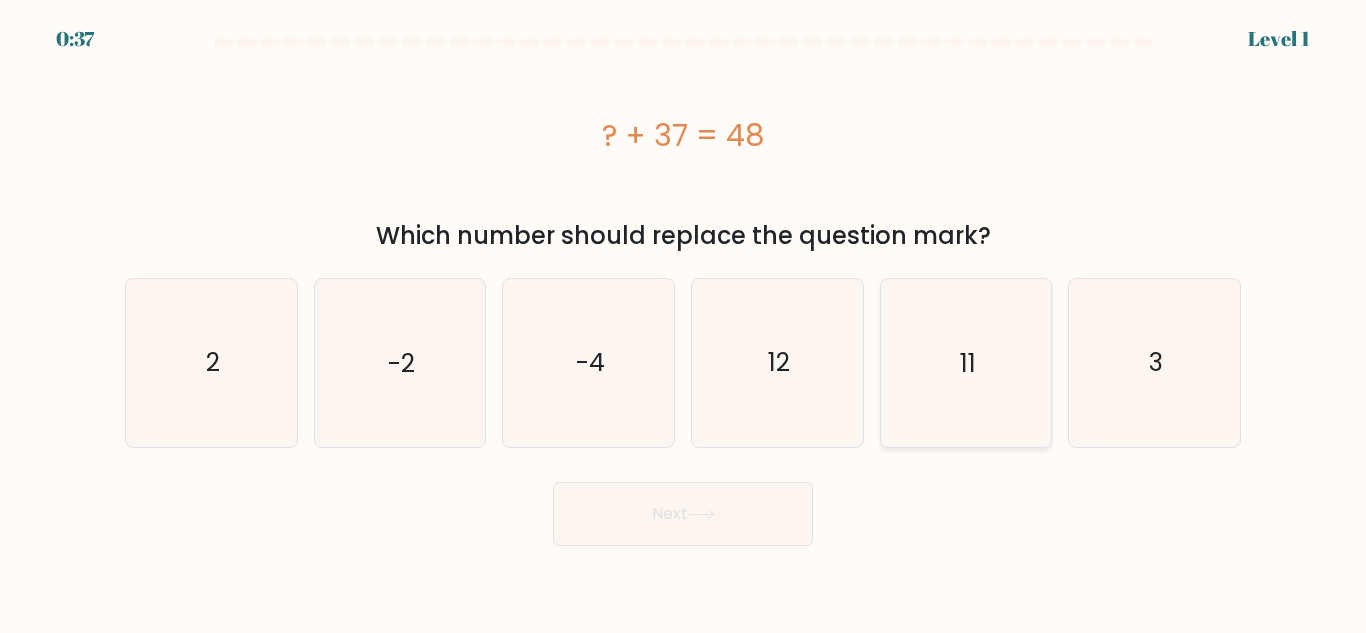 click on "11" at bounding box center (965, 362) 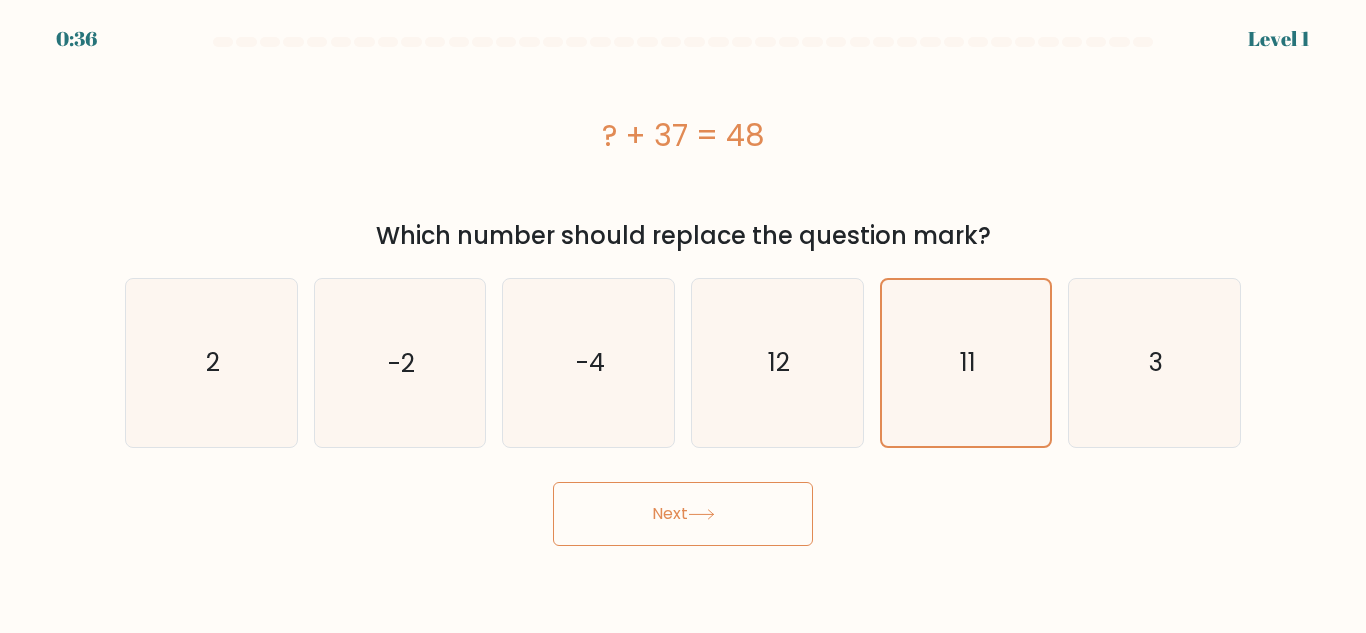 click on "Next" at bounding box center (683, 514) 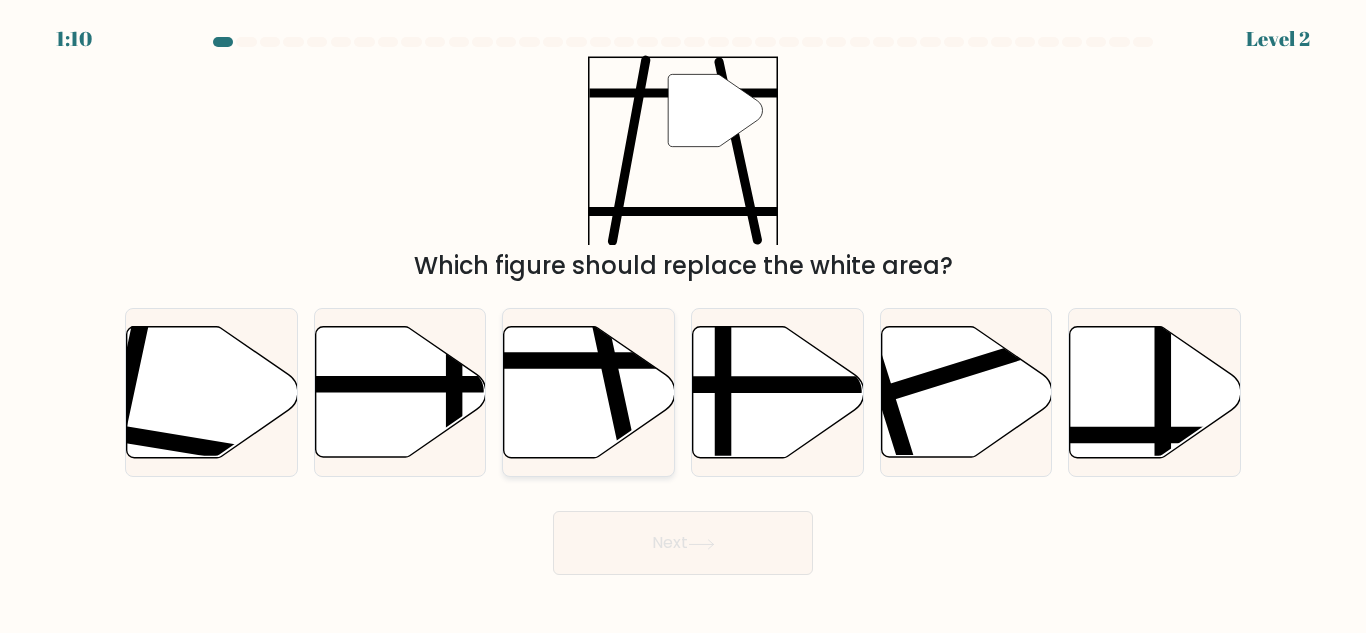 click at bounding box center [589, 392] 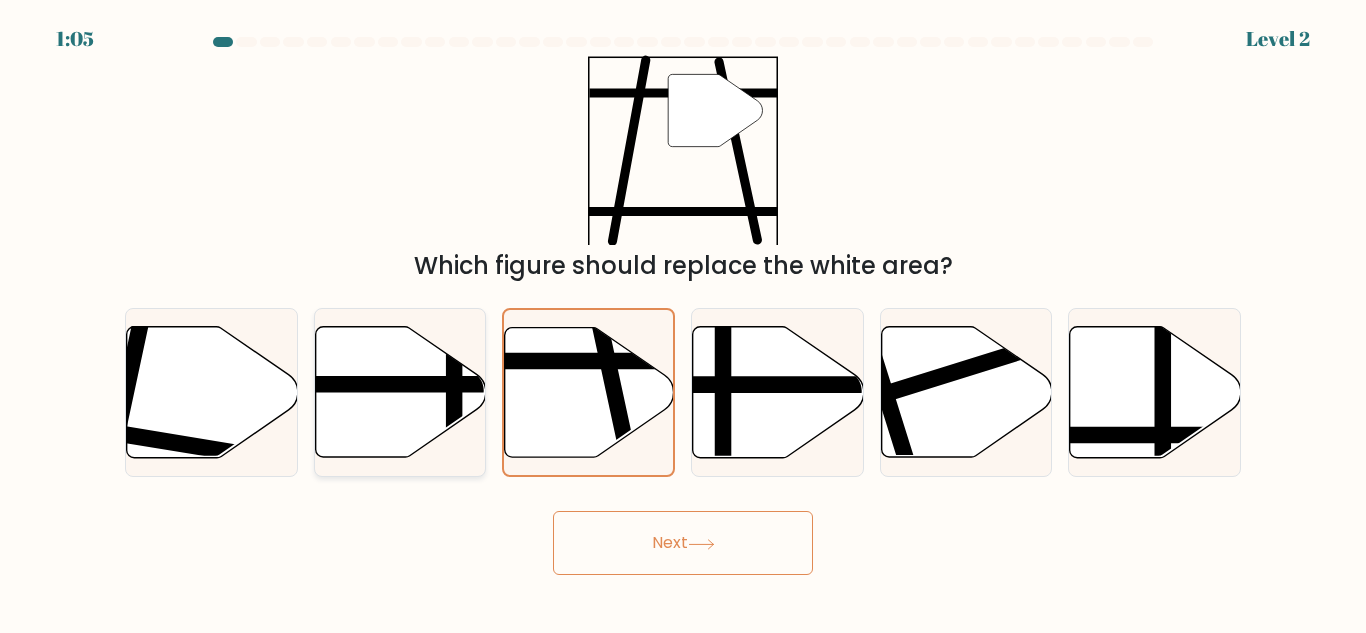 drag, startPoint x: 411, startPoint y: 428, endPoint x: 484, endPoint y: 467, distance: 82.764725 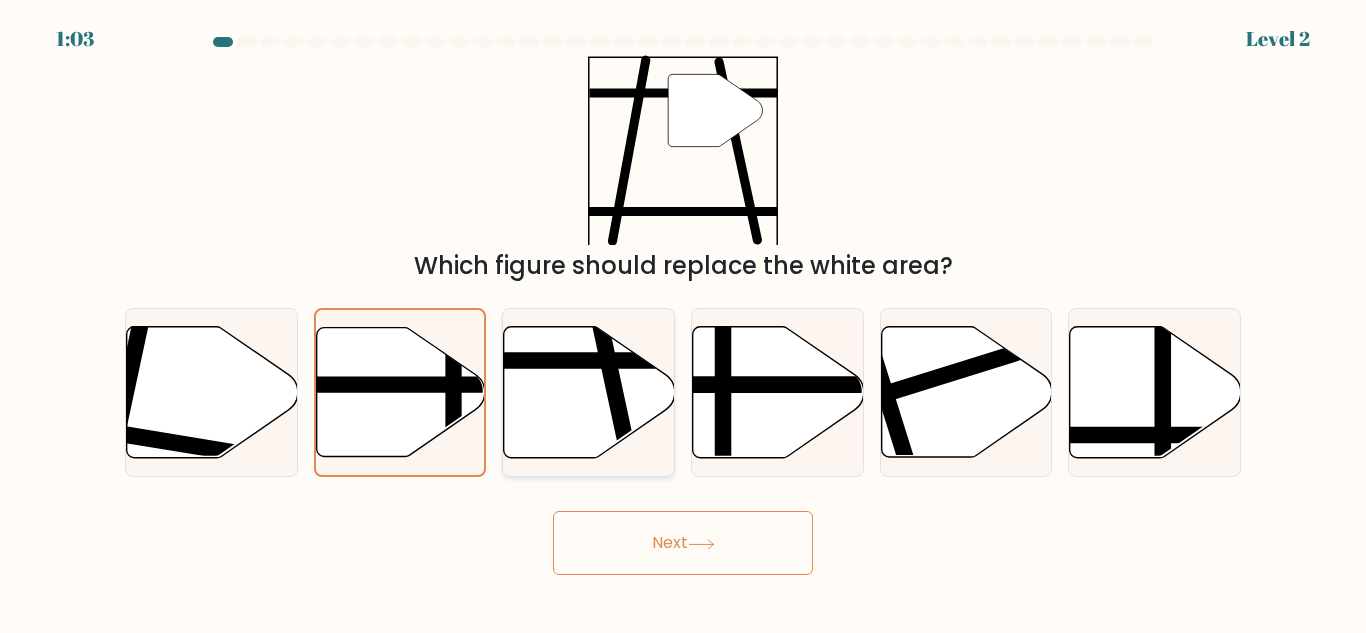 click at bounding box center (630, 465) 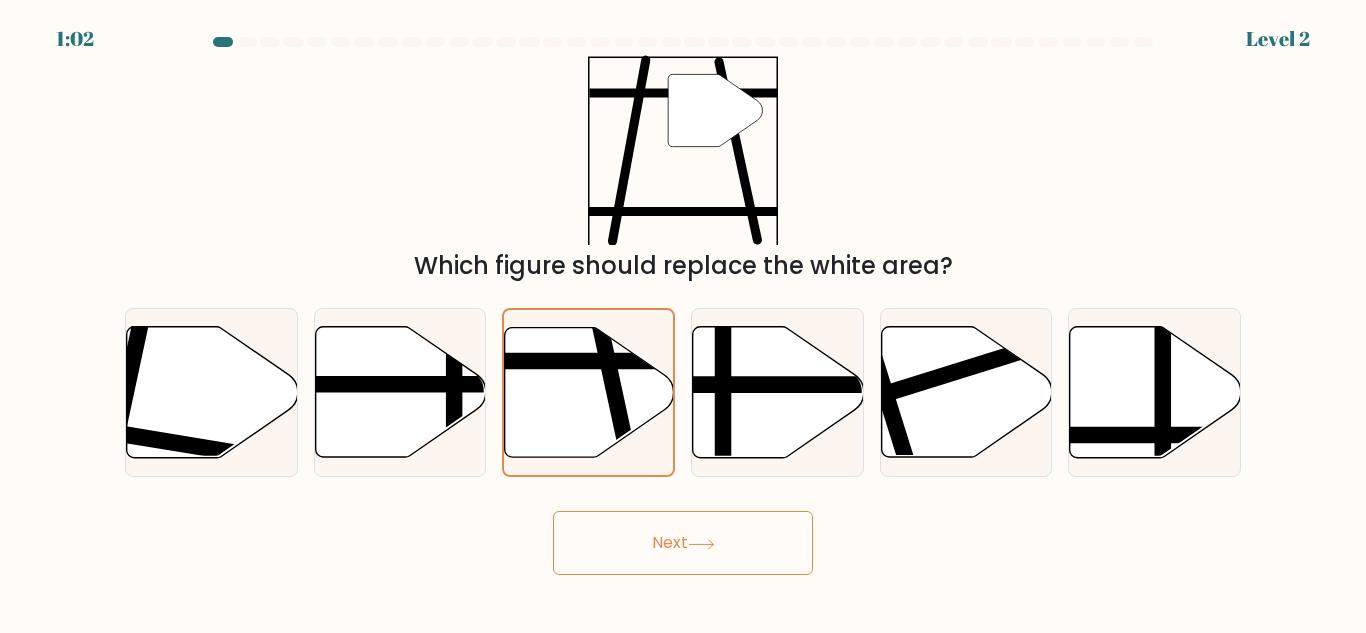 click at bounding box center [701, 543] 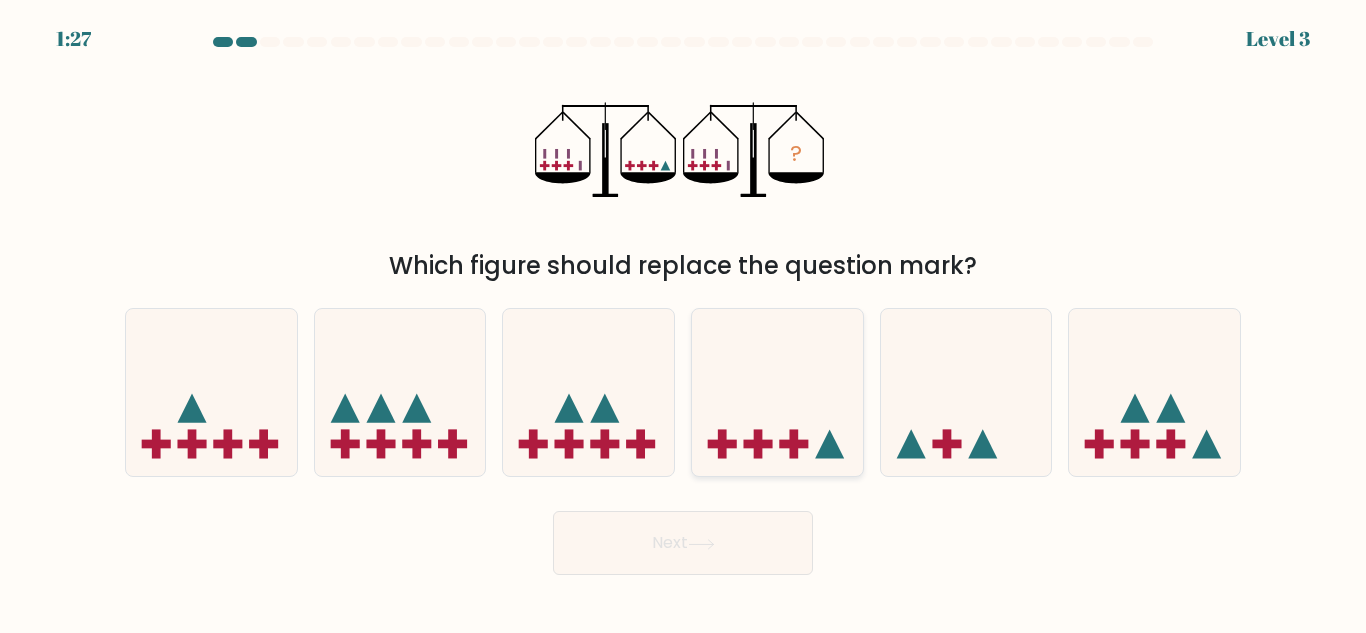 click at bounding box center [777, 392] 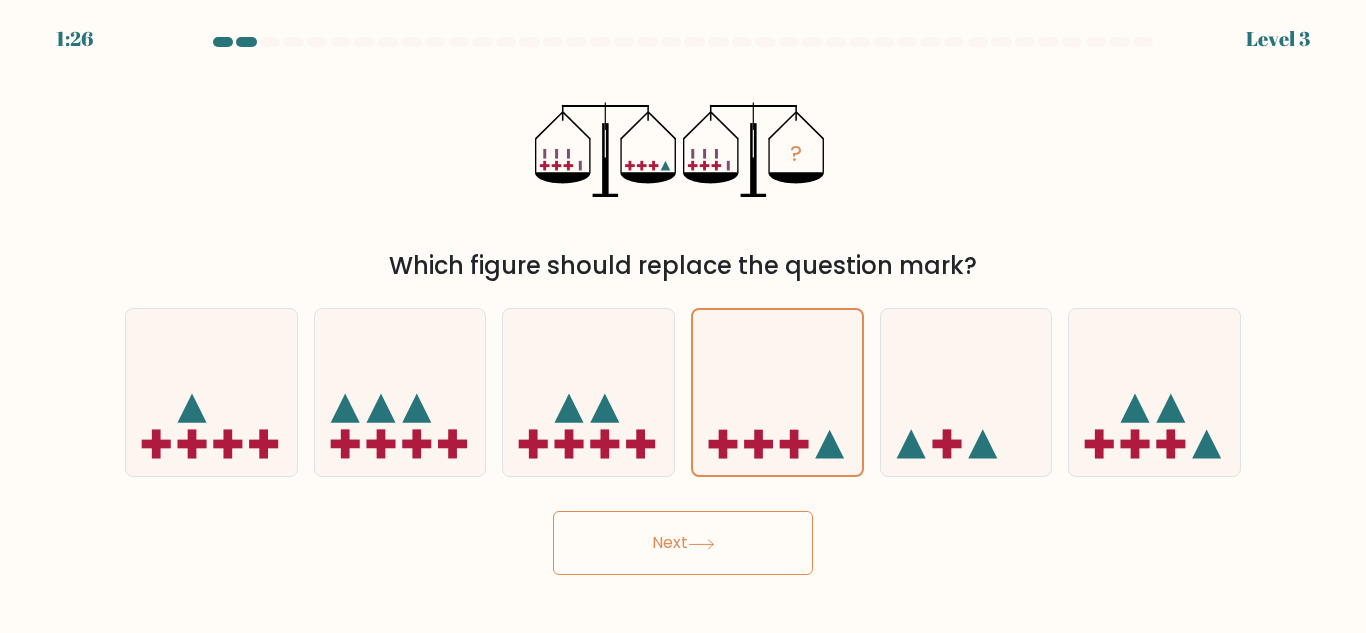 click on "Next" at bounding box center (683, 543) 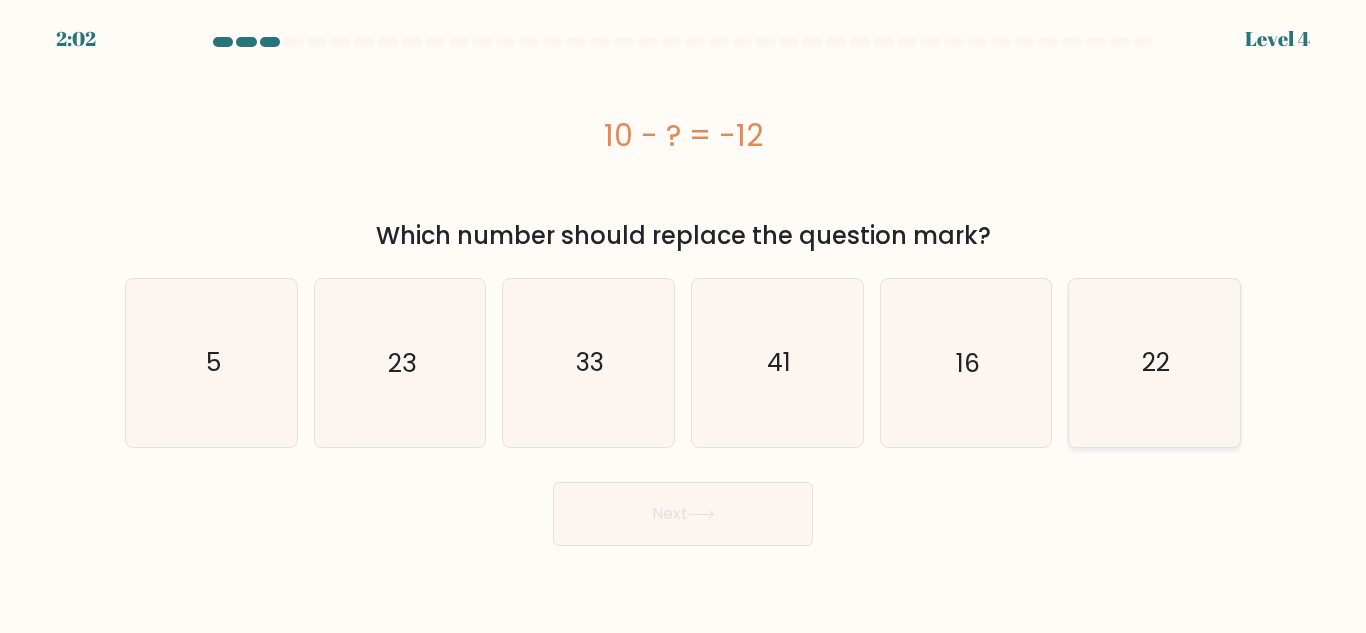 click on "22" at bounding box center (1154, 362) 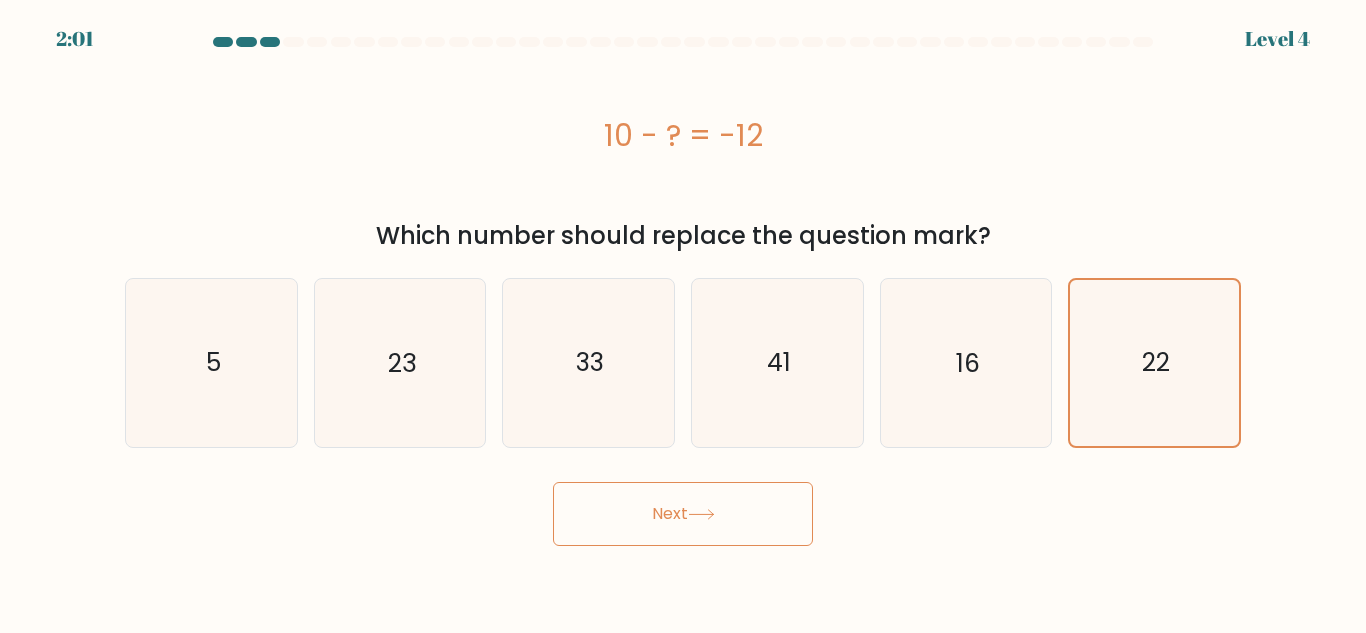 click on "Next" at bounding box center (683, 514) 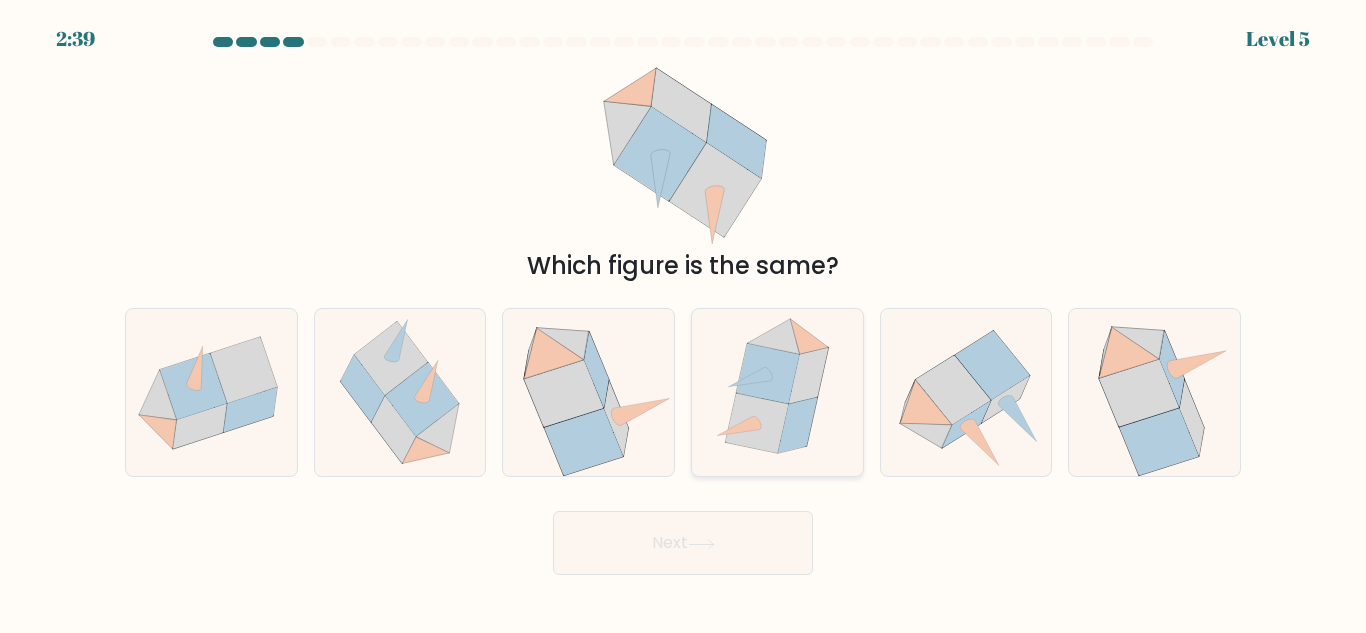 click at bounding box center (808, 376) 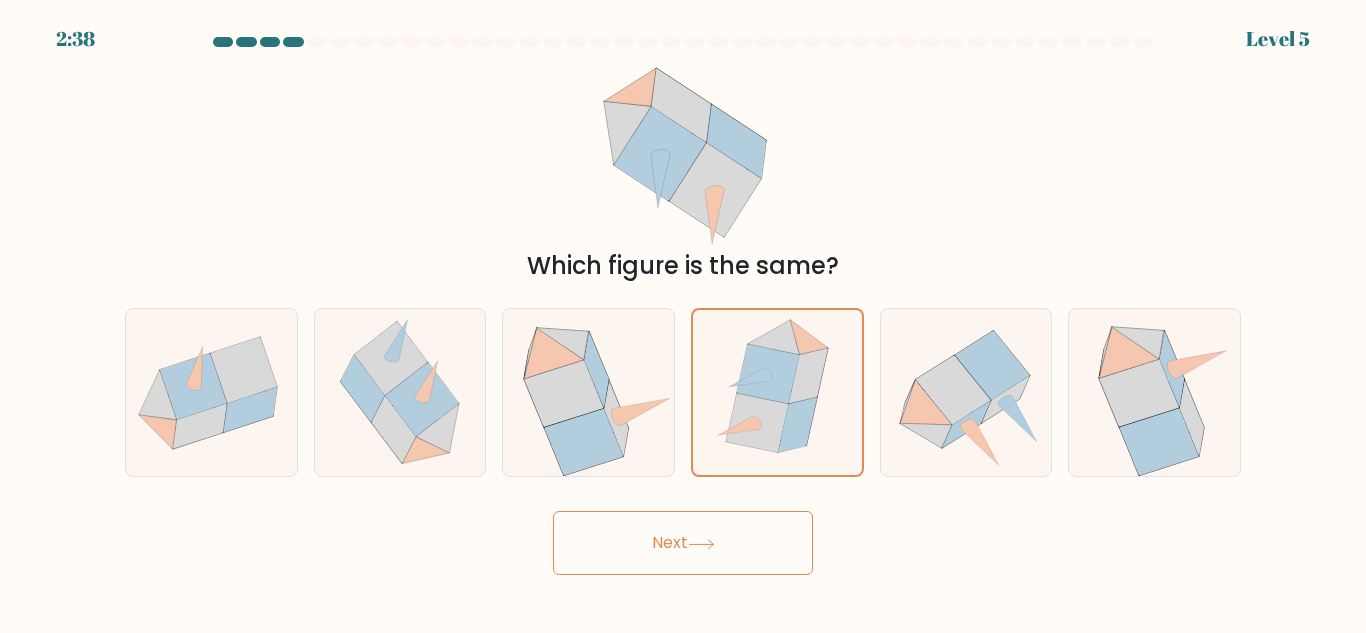 click on "Next" at bounding box center [683, 543] 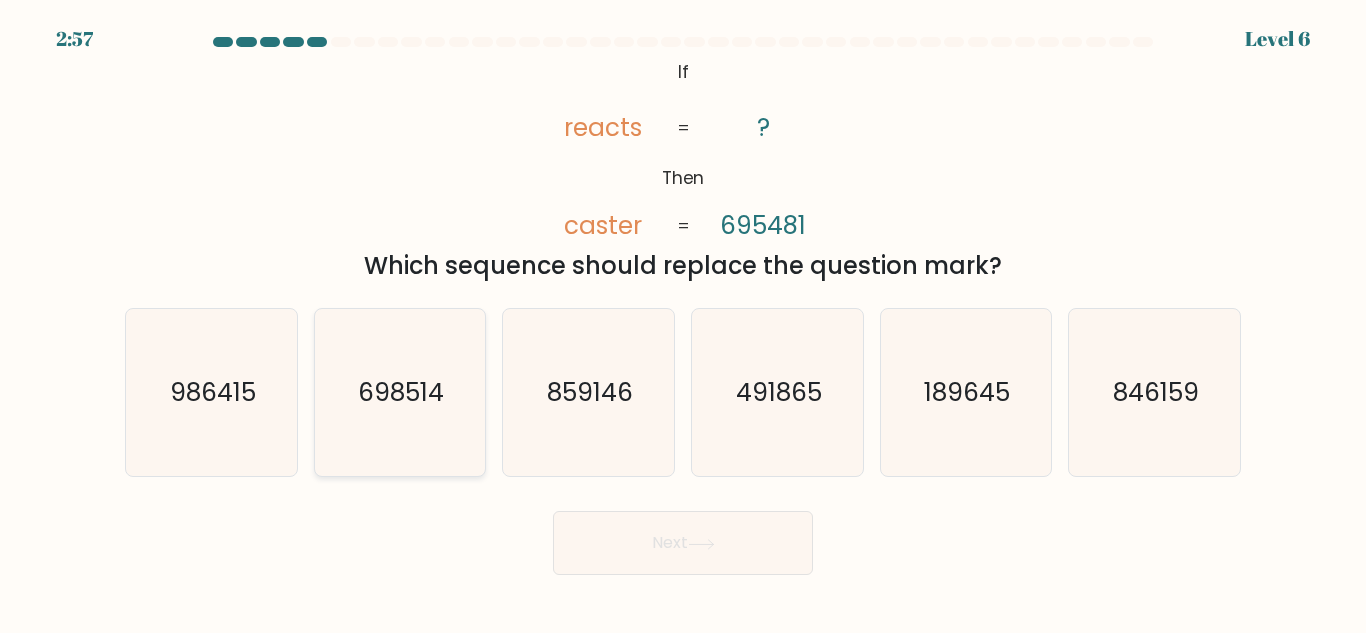 click on "698514" at bounding box center [399, 392] 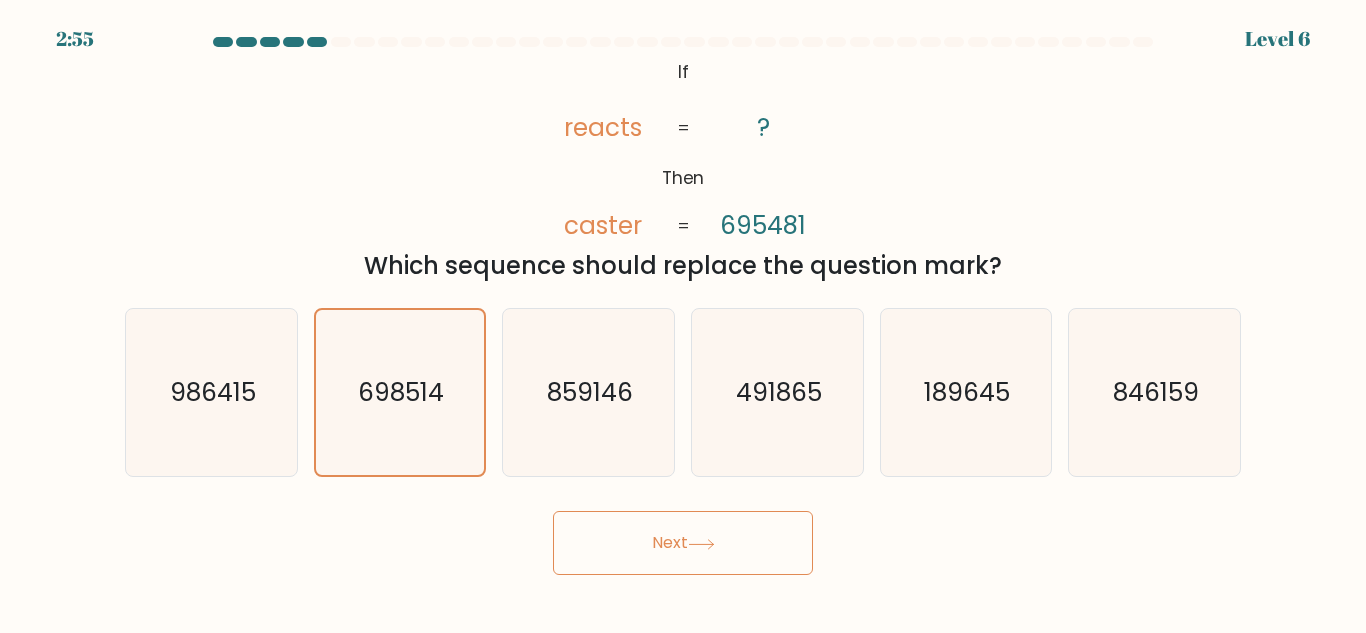 click on "Next" at bounding box center [683, 543] 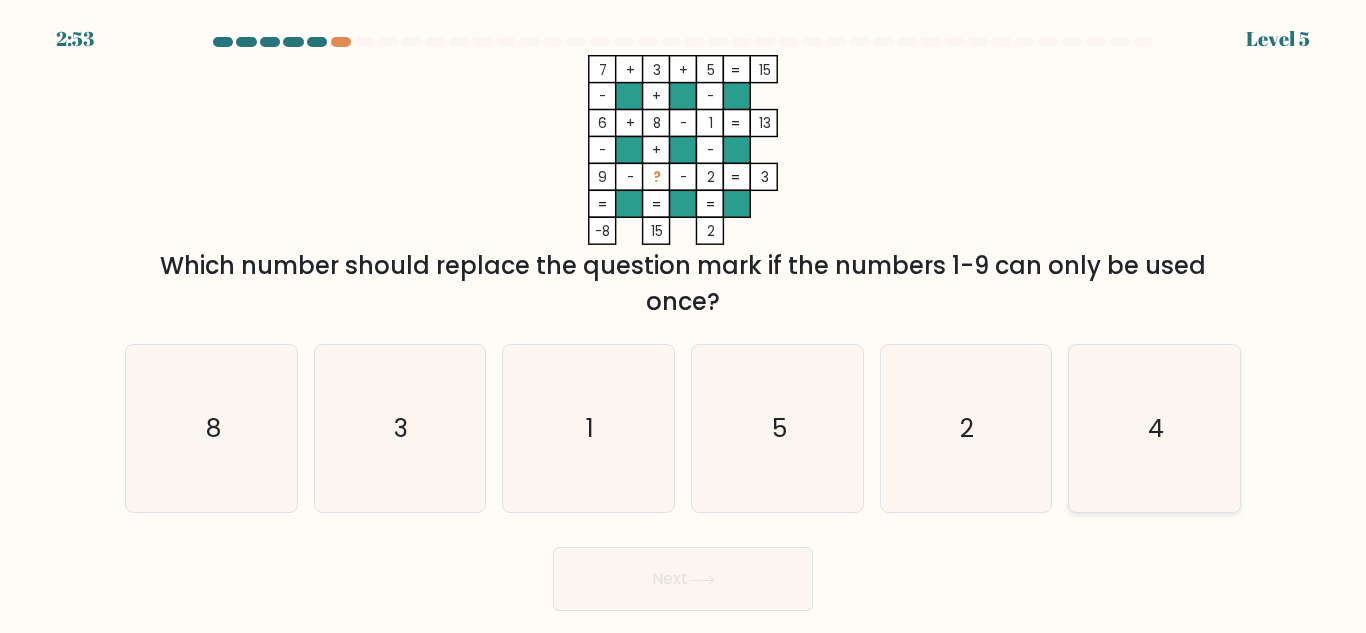 click on "4" at bounding box center [1154, 428] 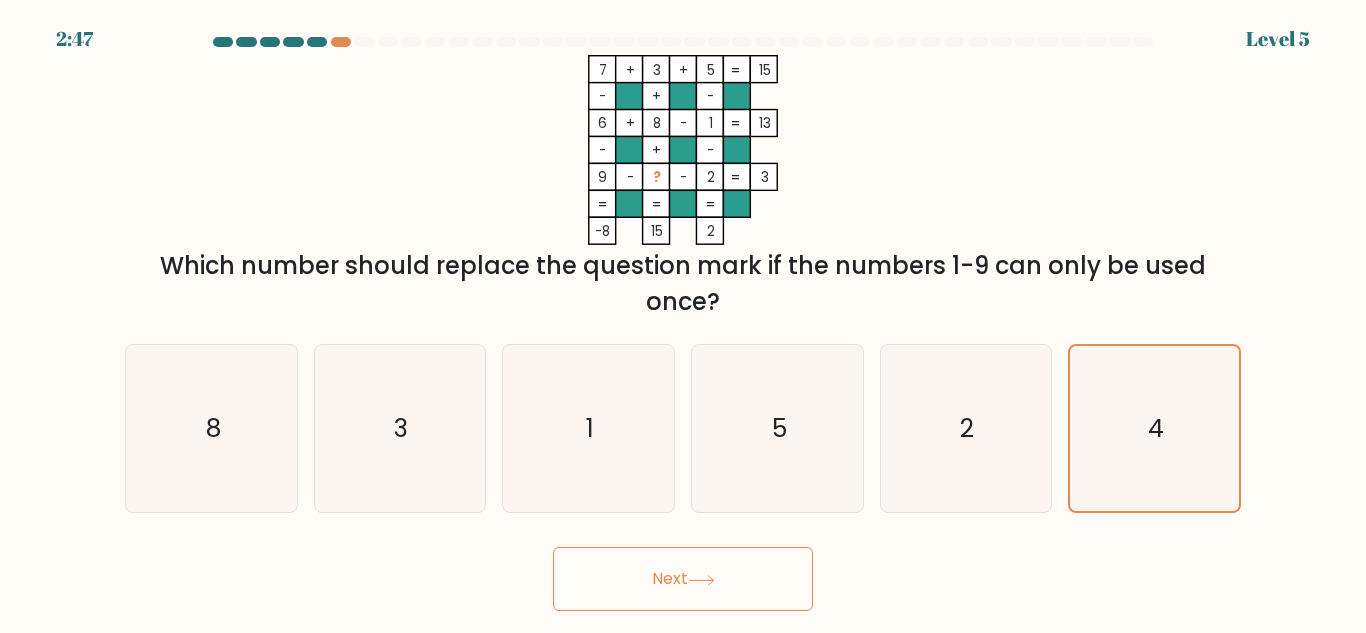 click on "Next" at bounding box center [683, 579] 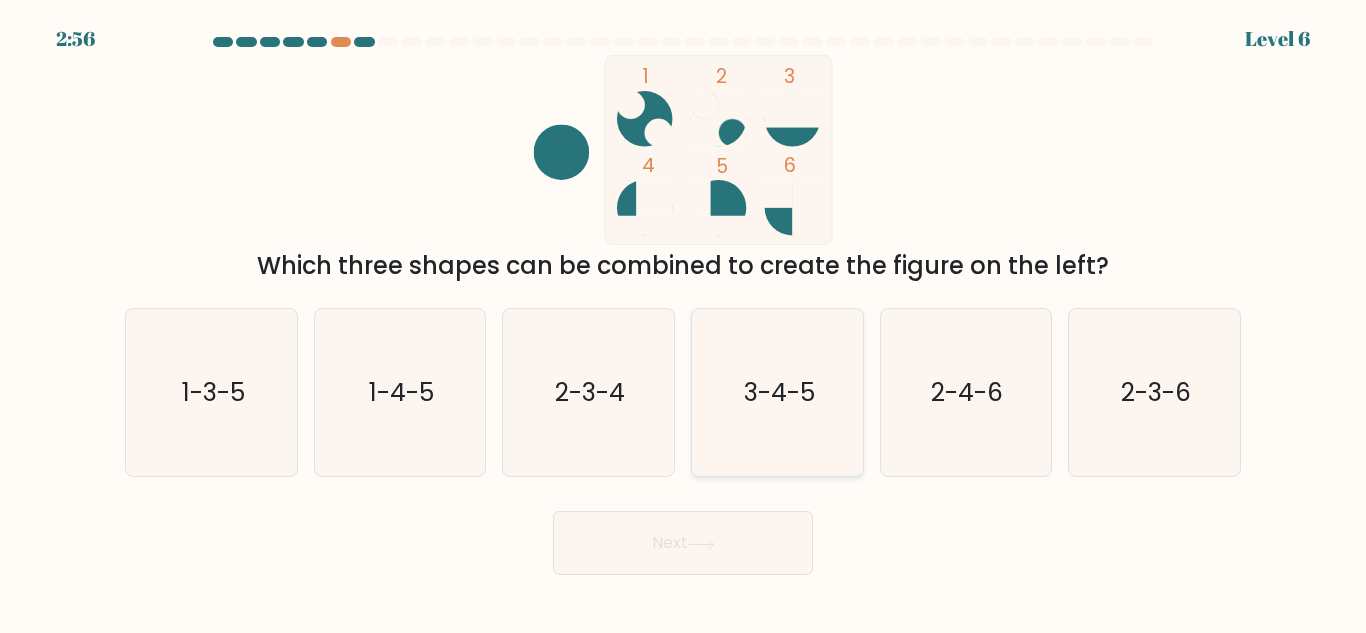 click on "3-4-5" at bounding box center (777, 392) 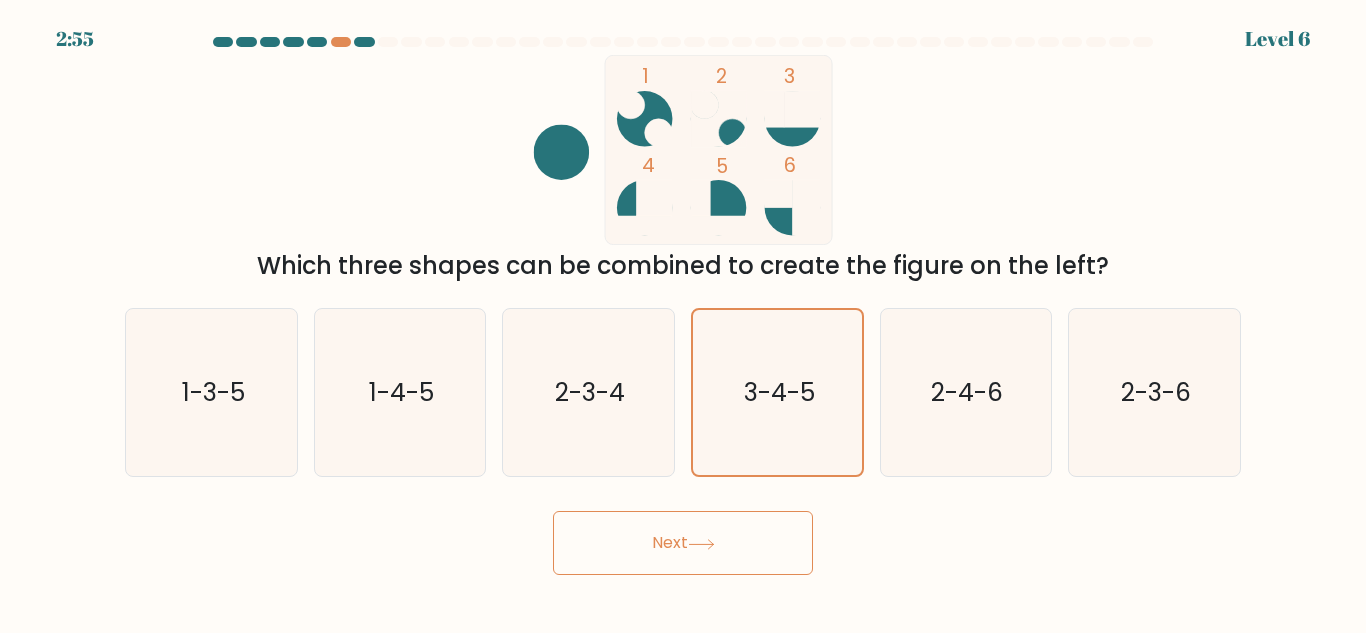 click at bounding box center [701, 543] 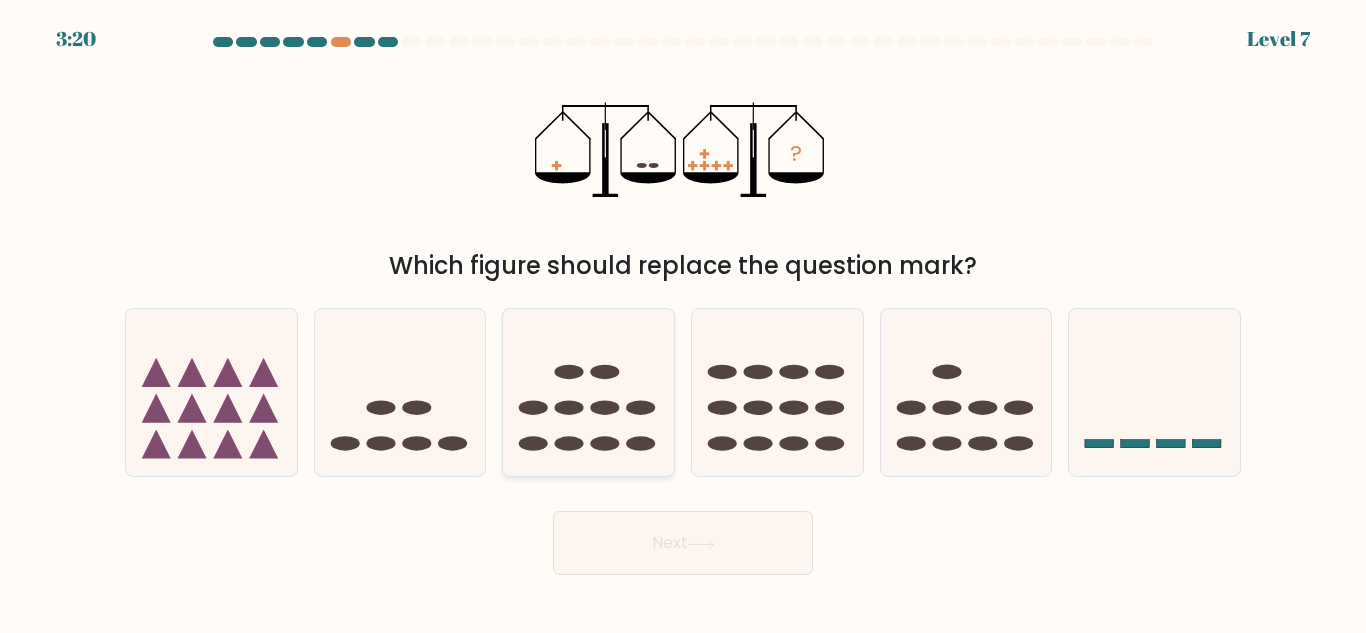 click at bounding box center [588, 392] 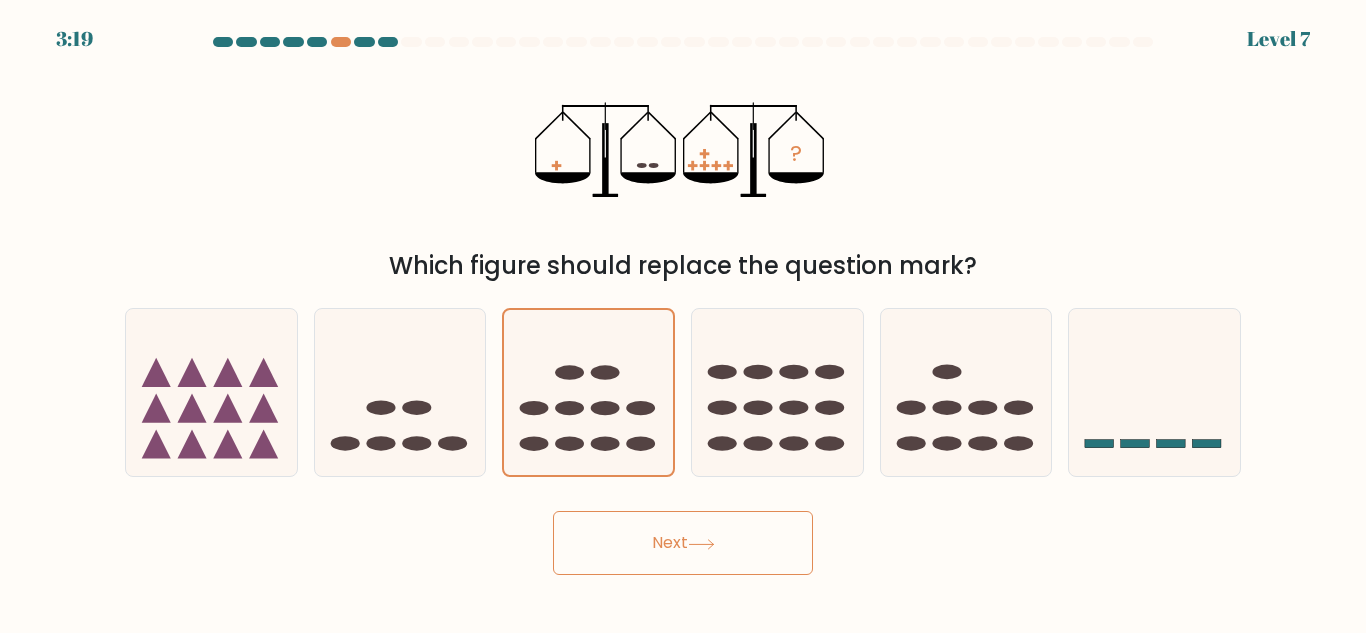 click on "Next" at bounding box center [683, 543] 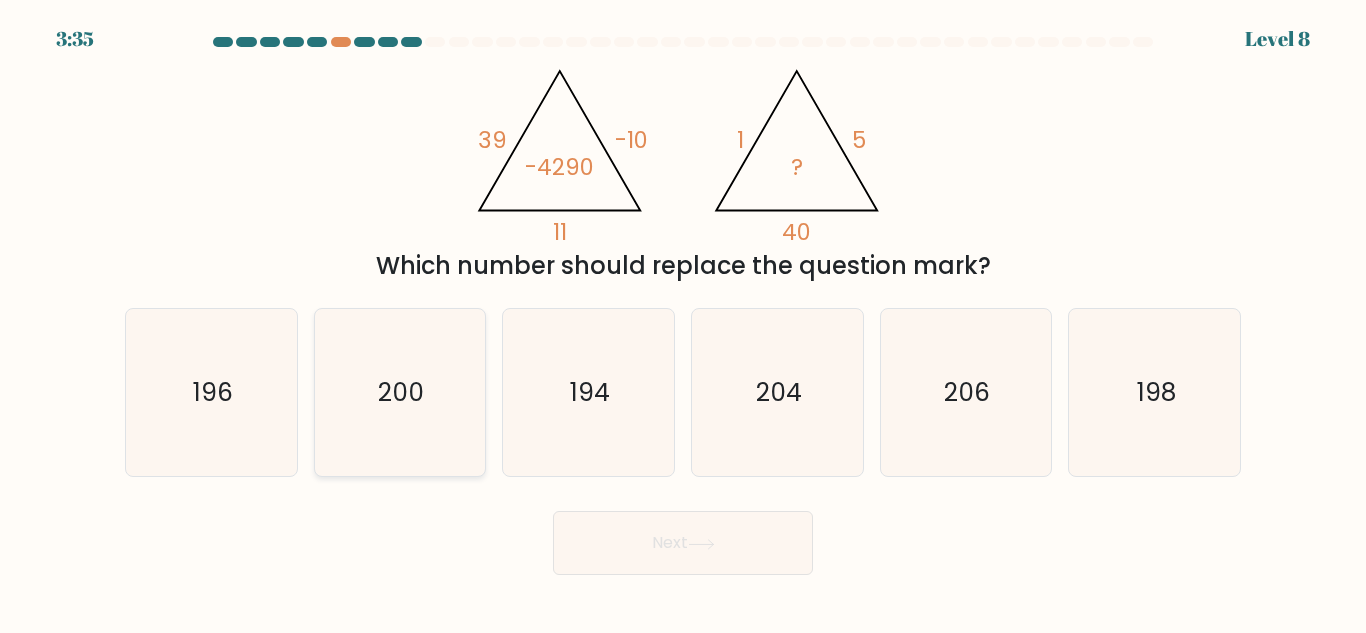 click on "200" at bounding box center (399, 392) 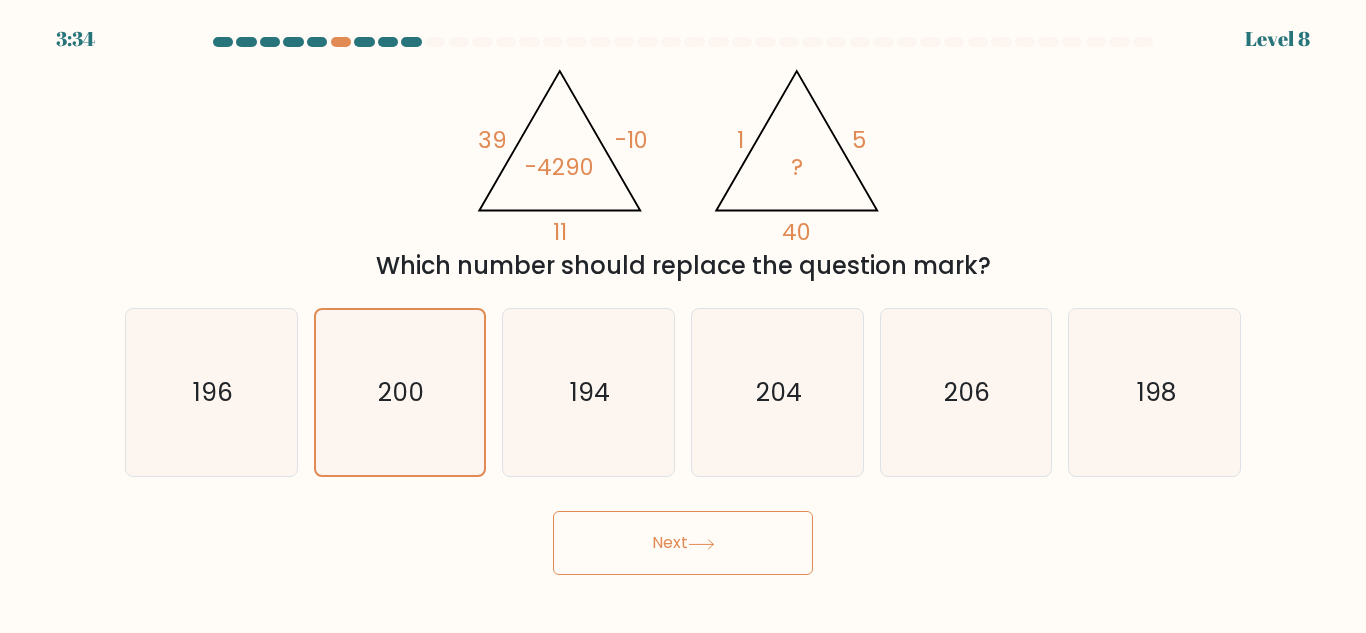 click on "Next" at bounding box center [683, 543] 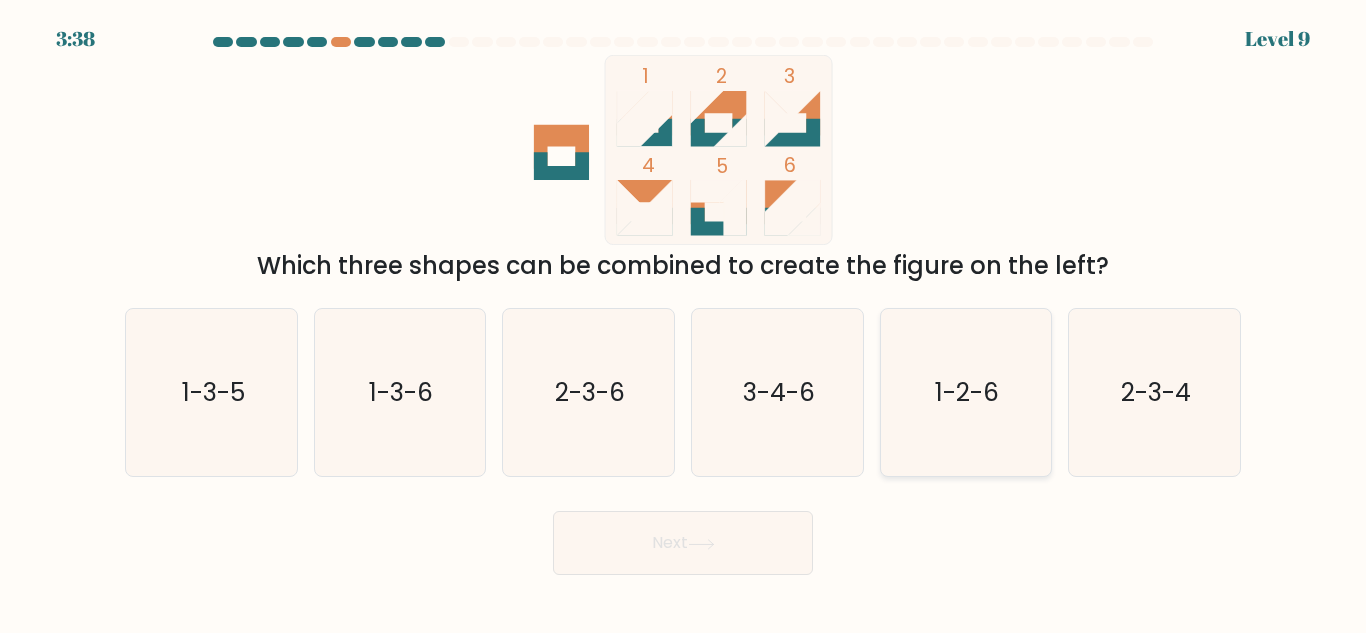 click on "1-2-6" at bounding box center [965, 392] 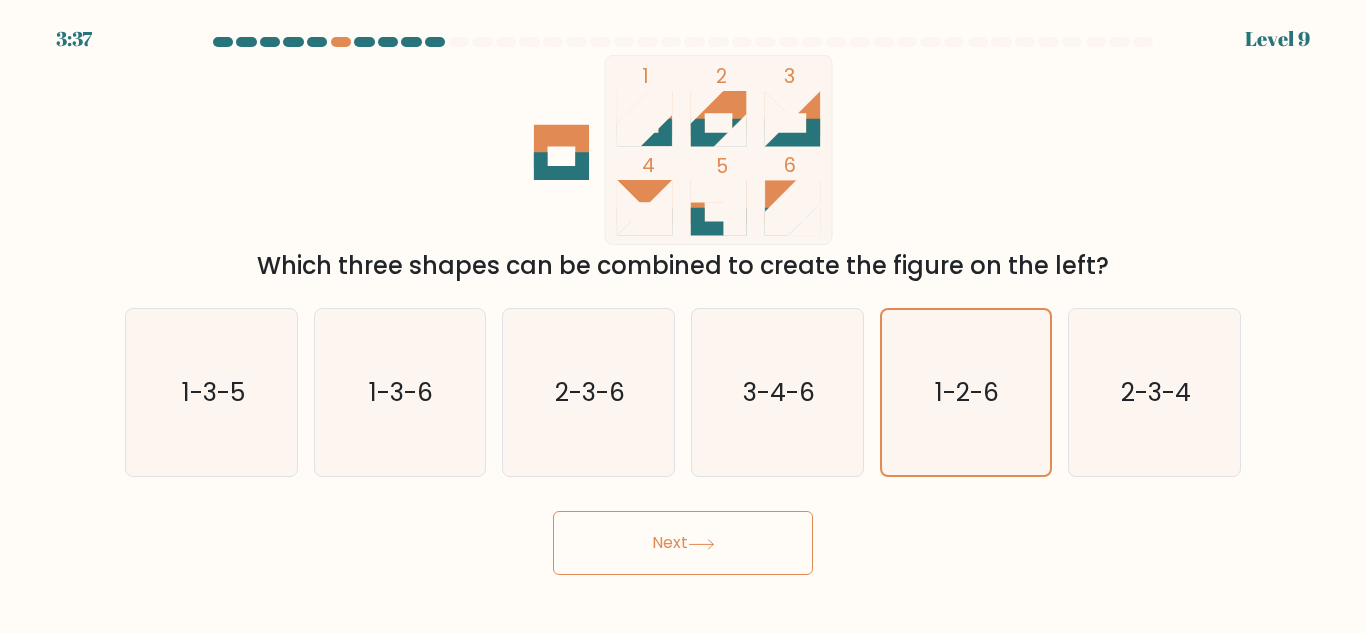 click on "Next" at bounding box center (683, 543) 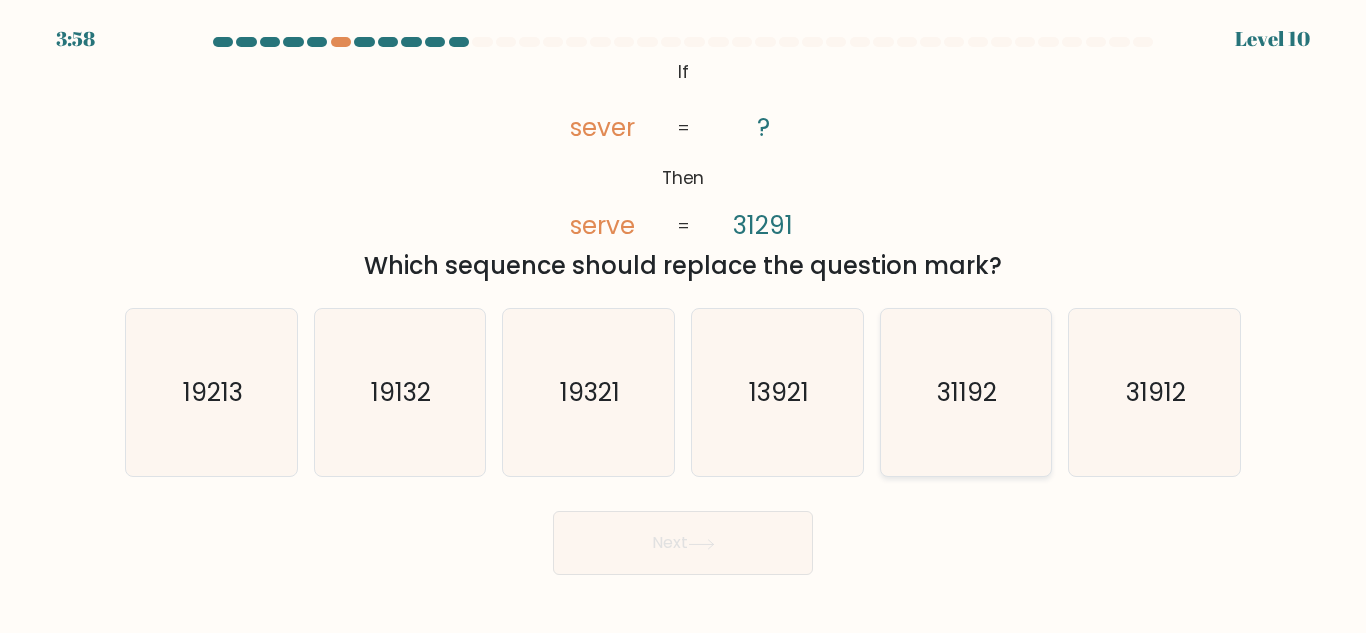 click on "31192" at bounding box center (968, 392) 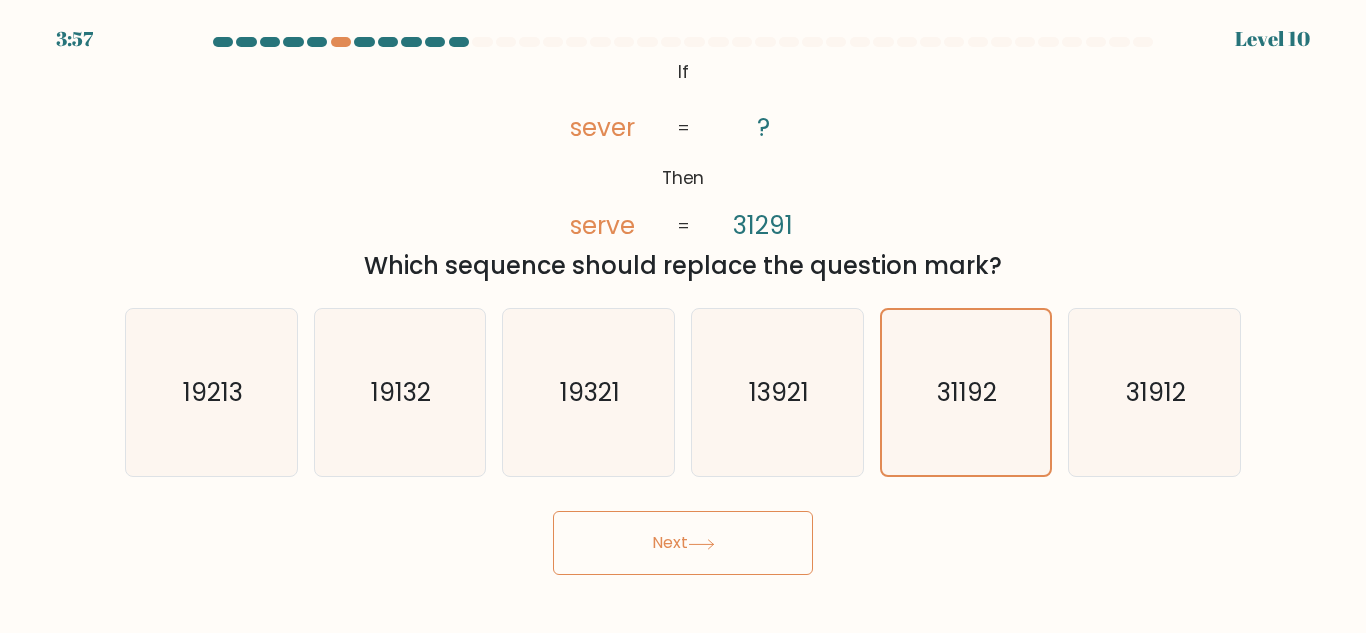 click on "Next" at bounding box center (683, 543) 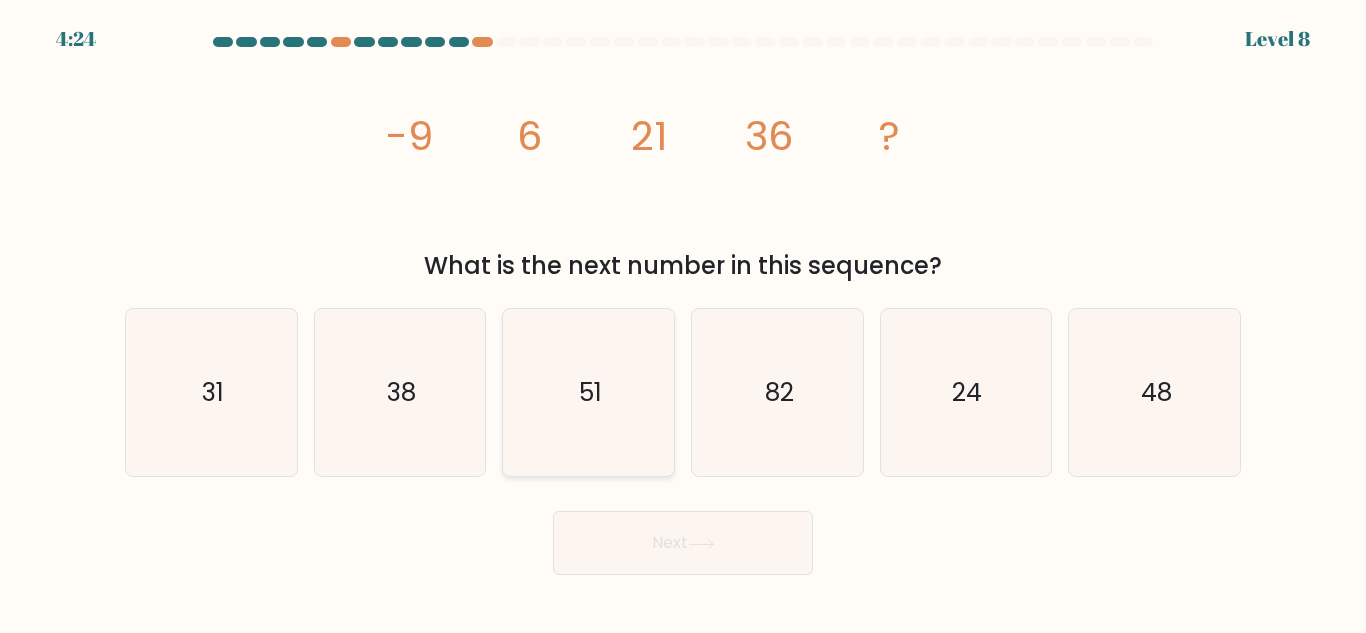 click on "51" at bounding box center (588, 392) 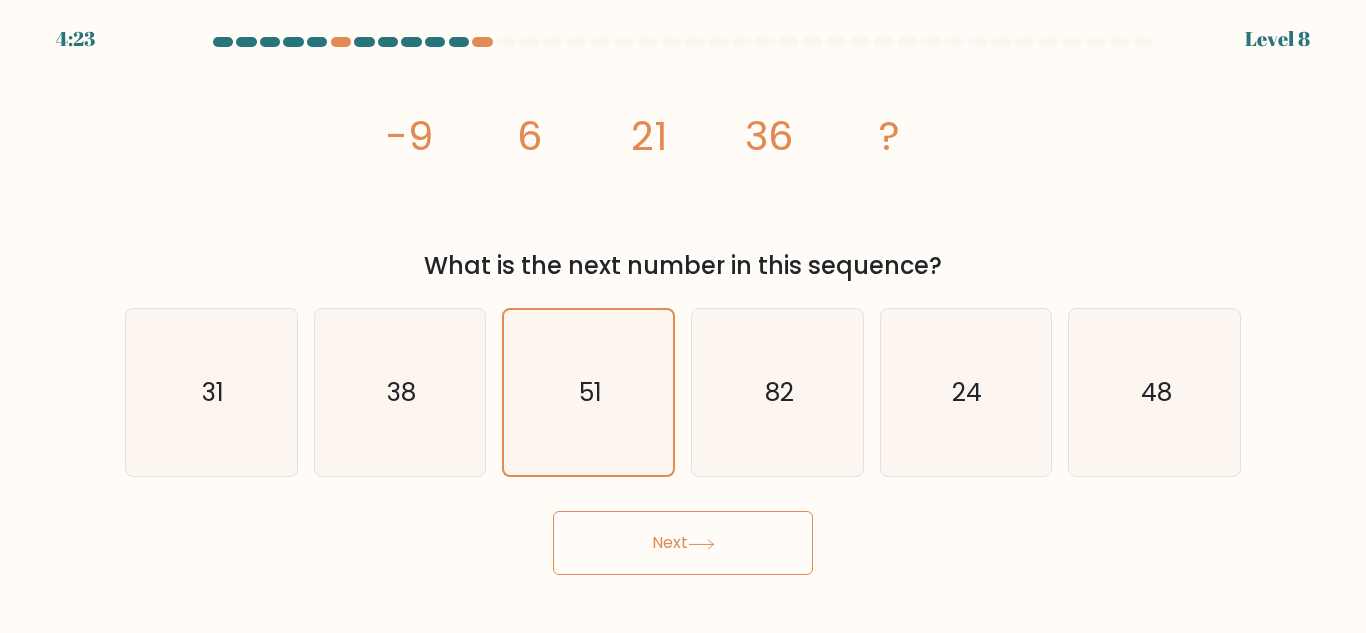 click on "Next" at bounding box center (683, 543) 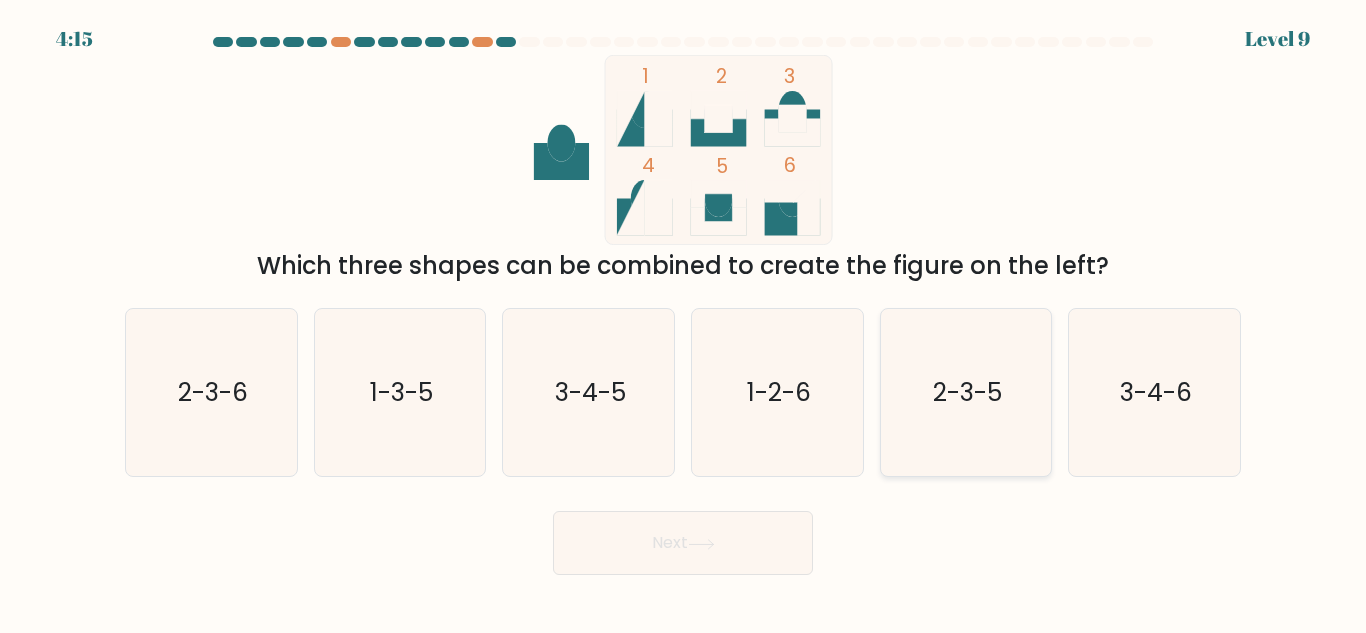 click on "2-3-5" at bounding box center [965, 392] 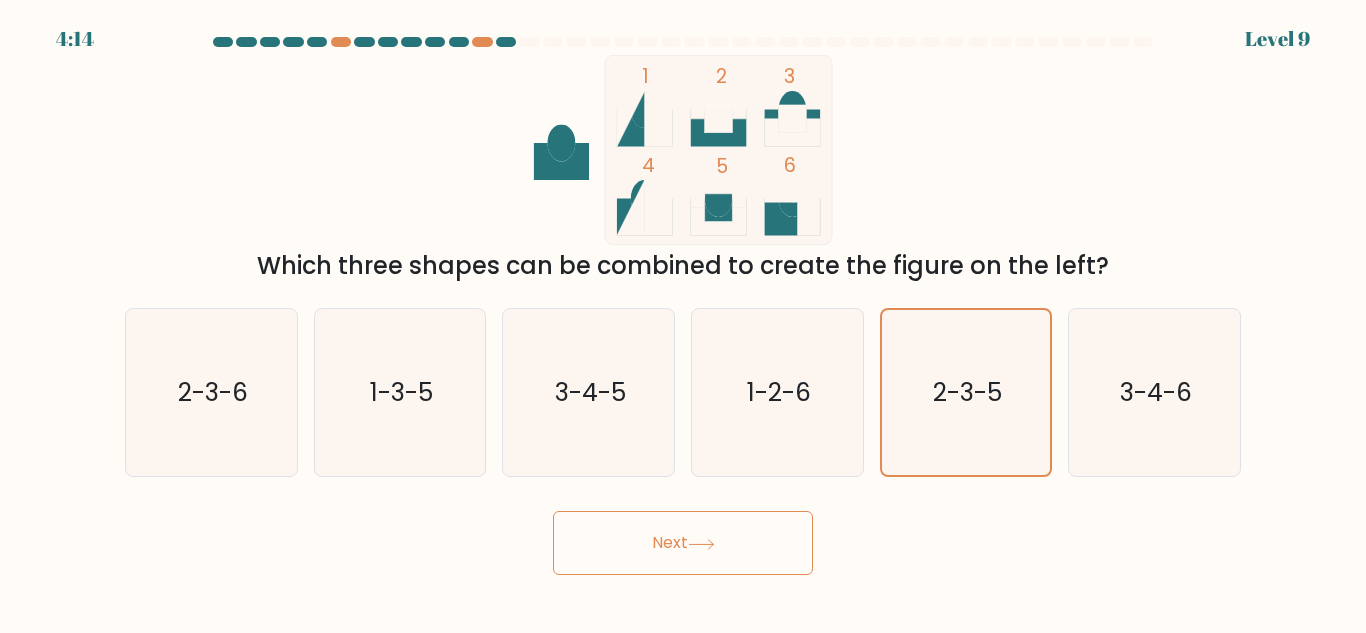 click on "Next" at bounding box center (683, 543) 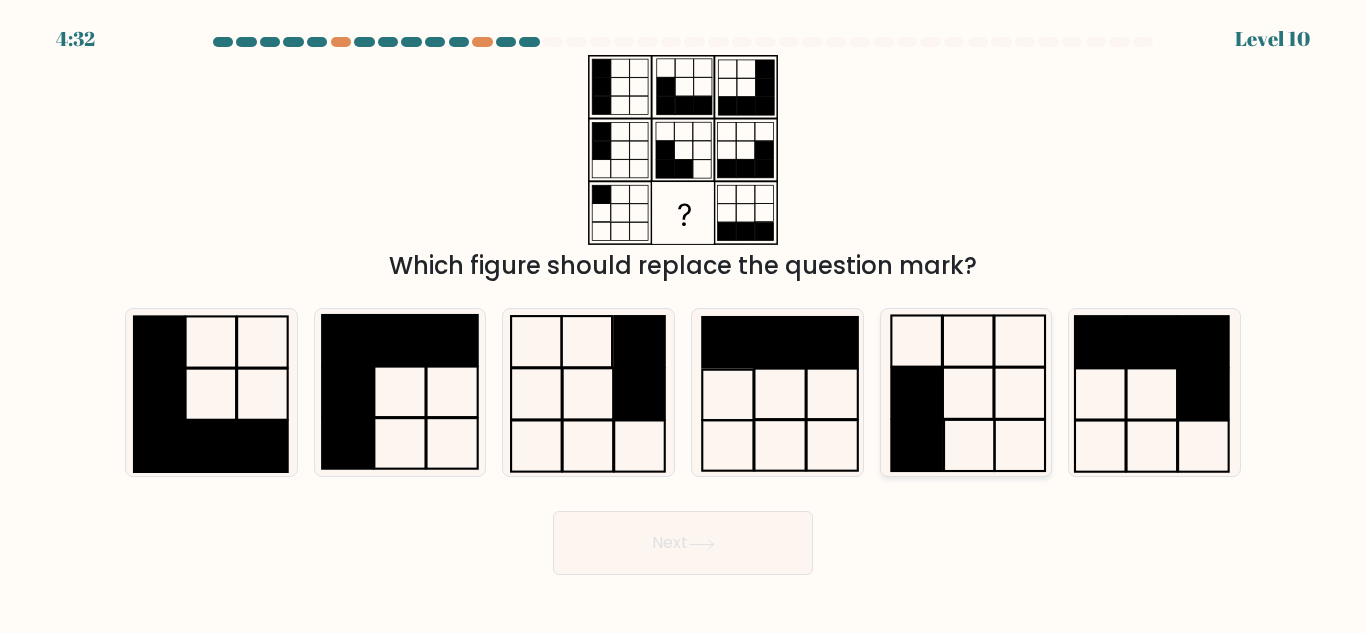 click at bounding box center (965, 392) 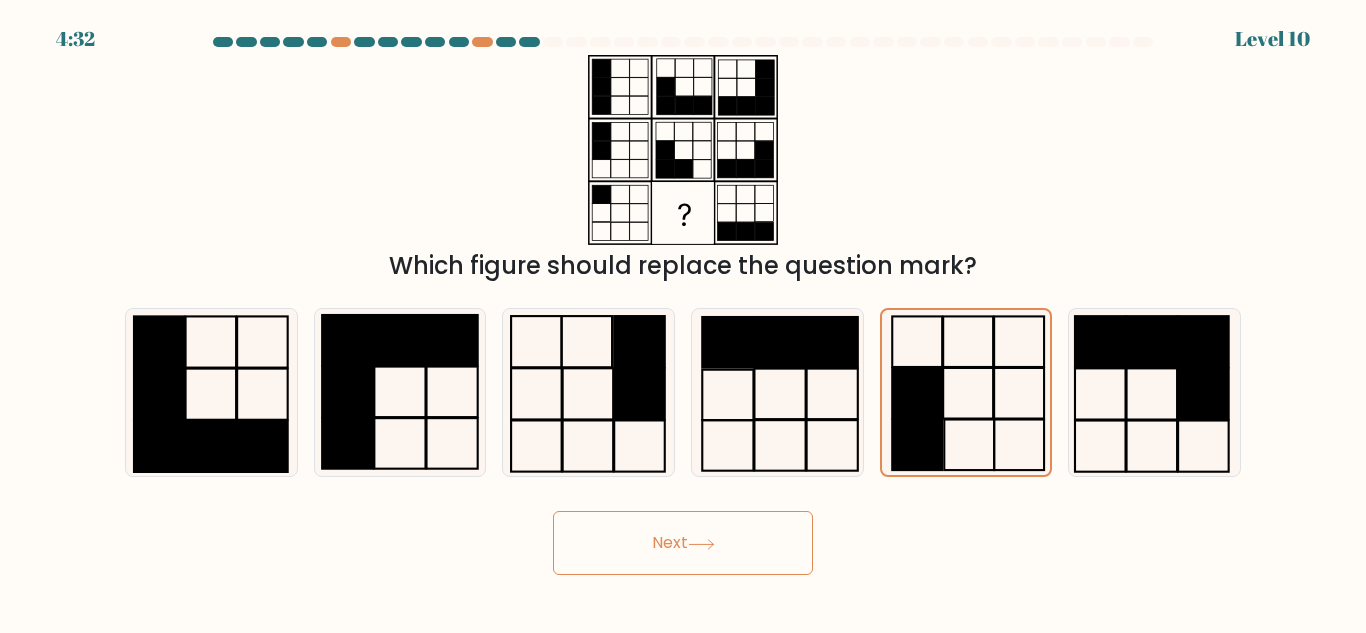 click on "Next" at bounding box center [683, 543] 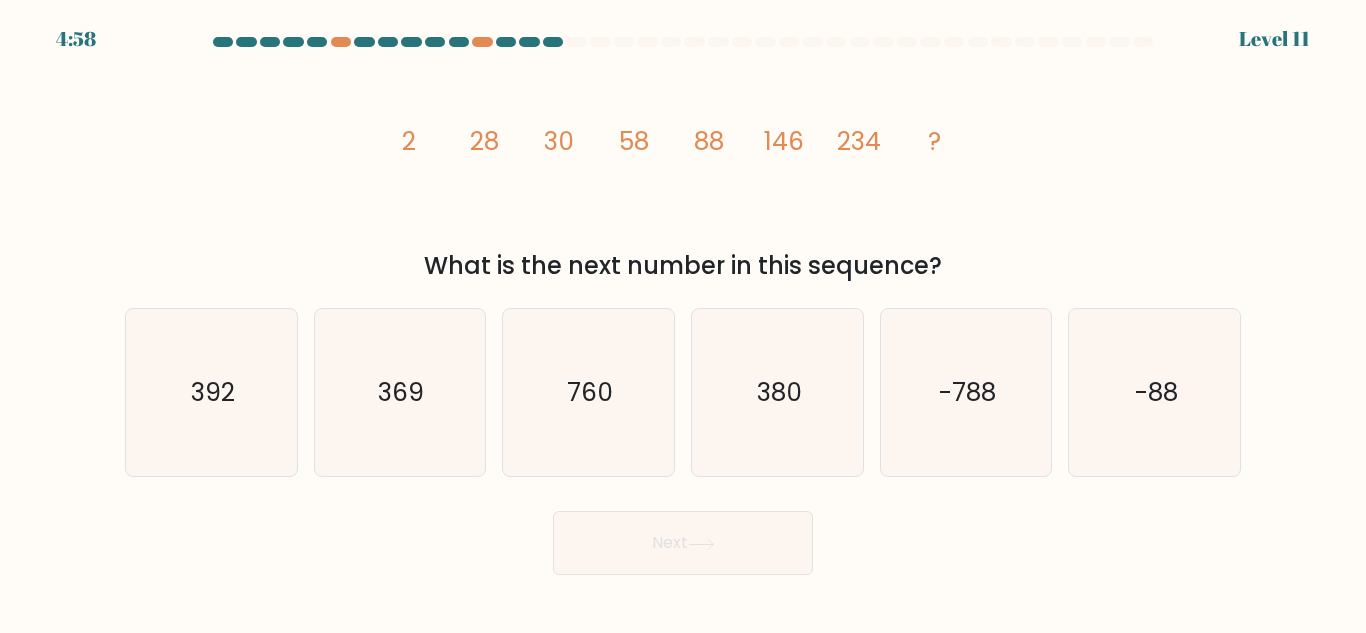 click on "c.
760" at bounding box center (588, 392) 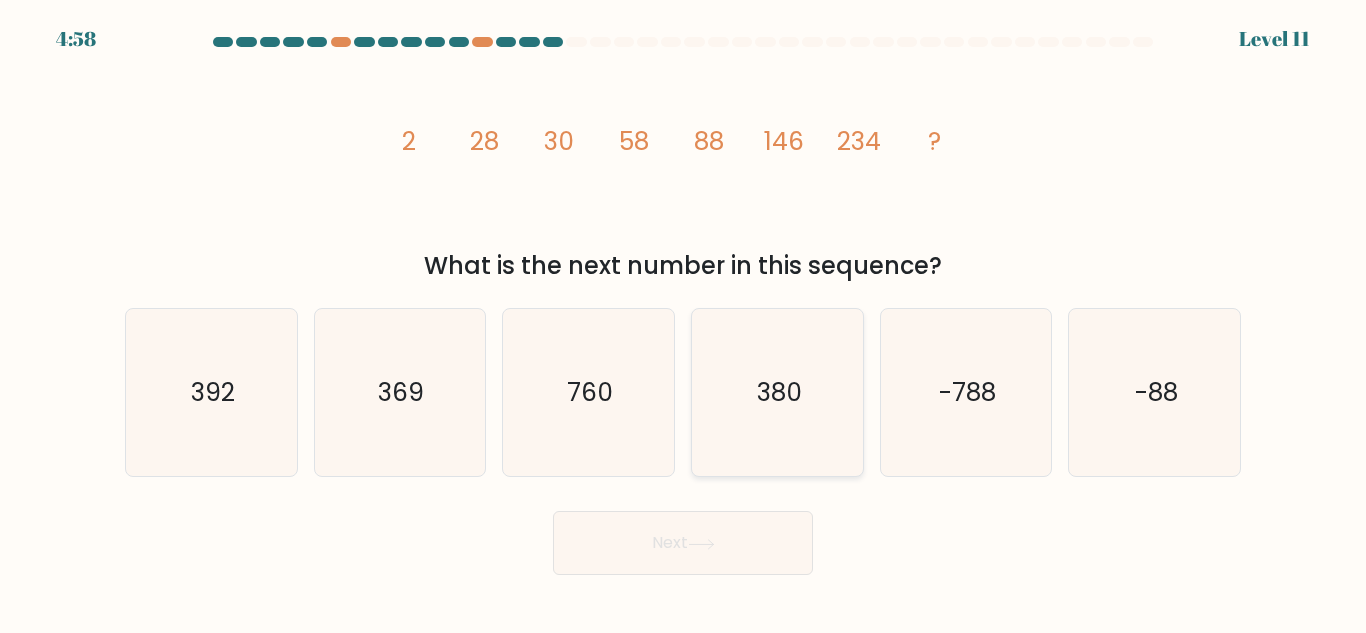 click on "380" at bounding box center [778, 392] 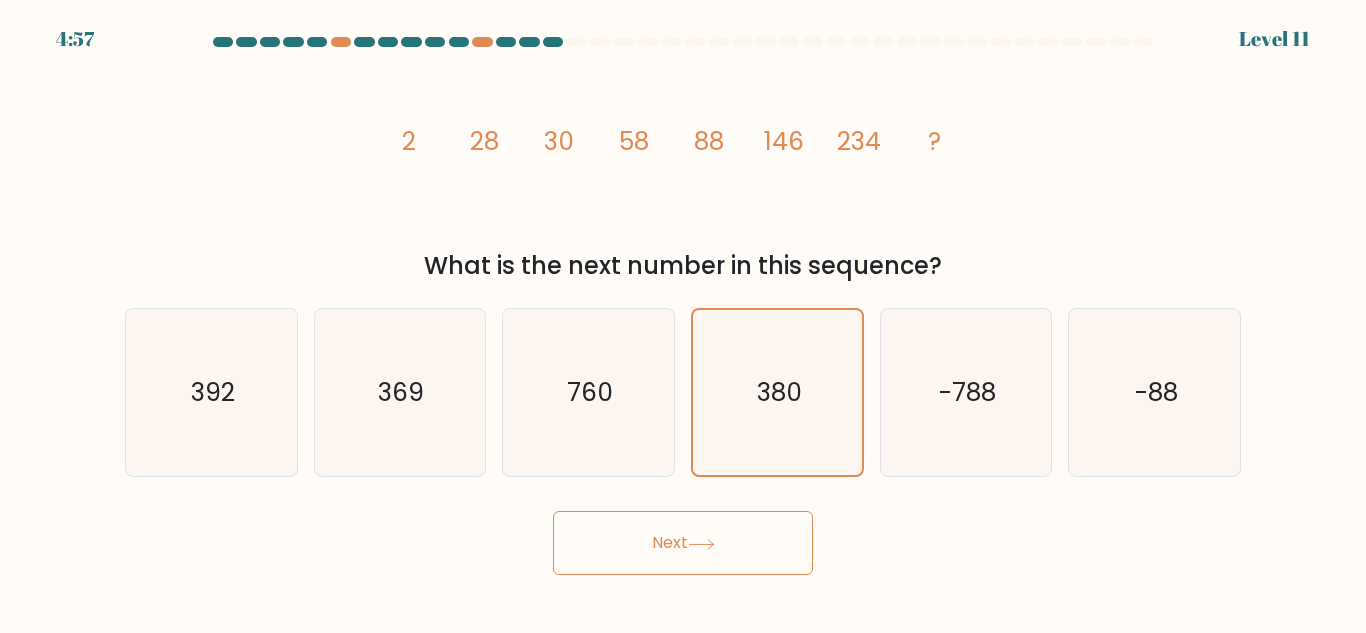 click on "Next" at bounding box center (683, 543) 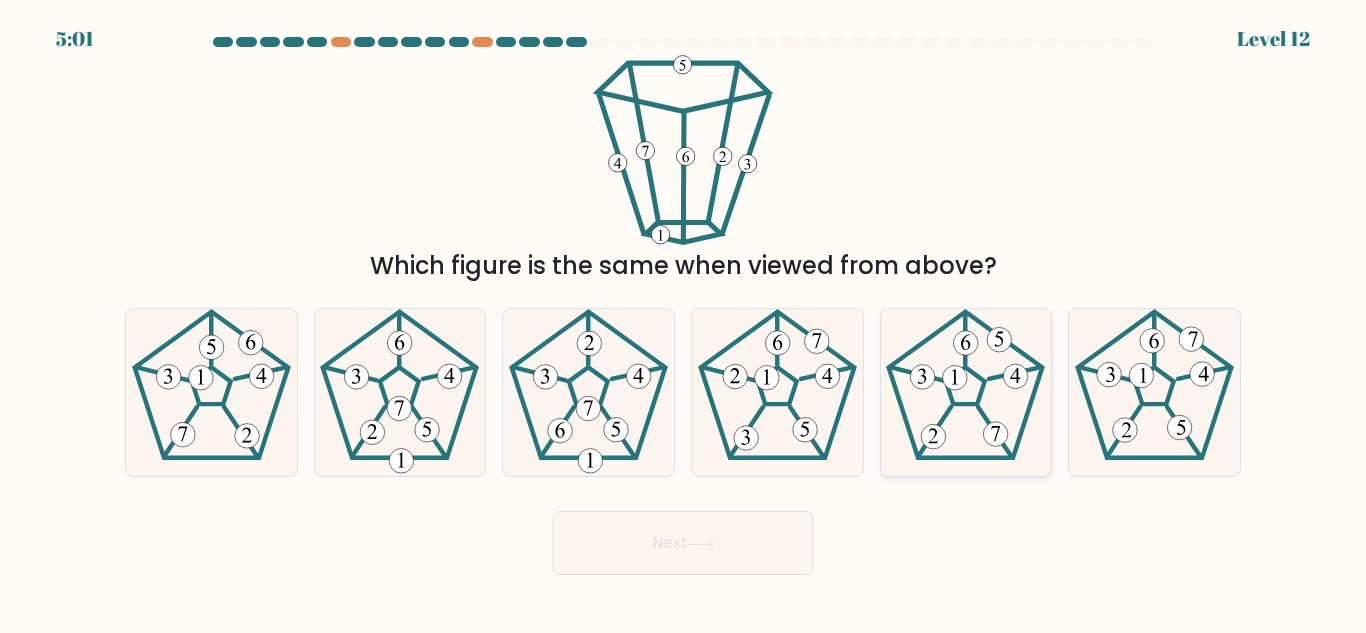 click at bounding box center [965, 392] 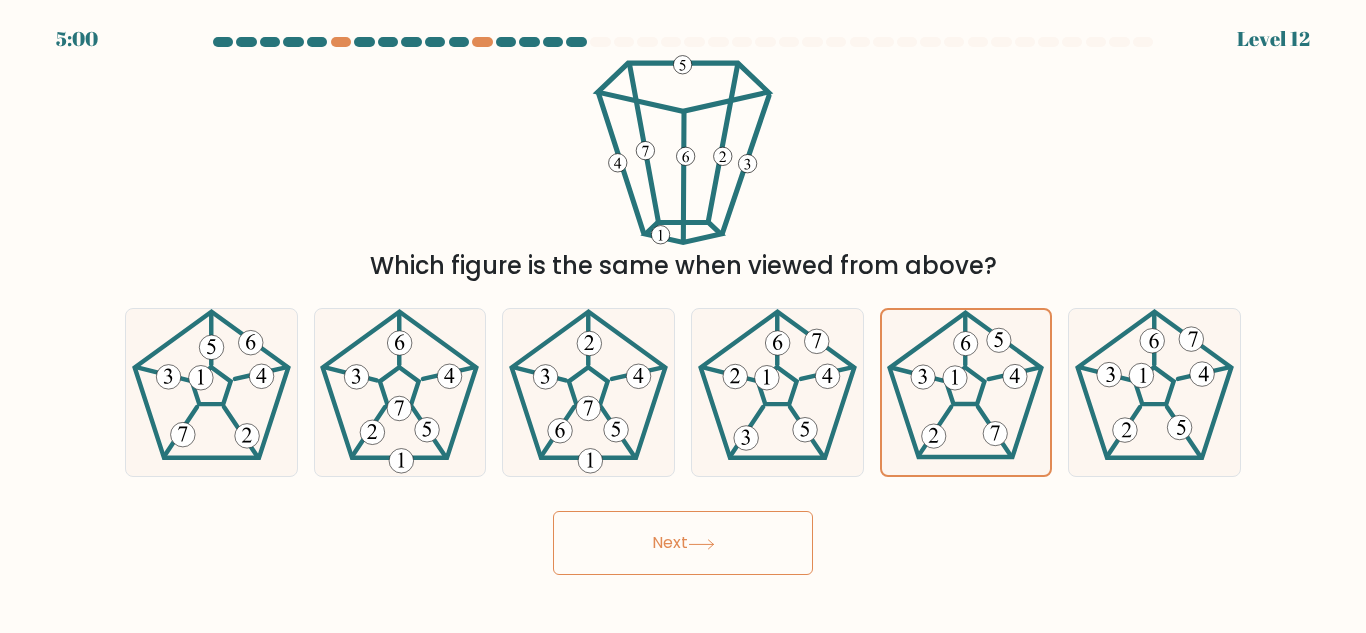 click on "Next" at bounding box center (683, 543) 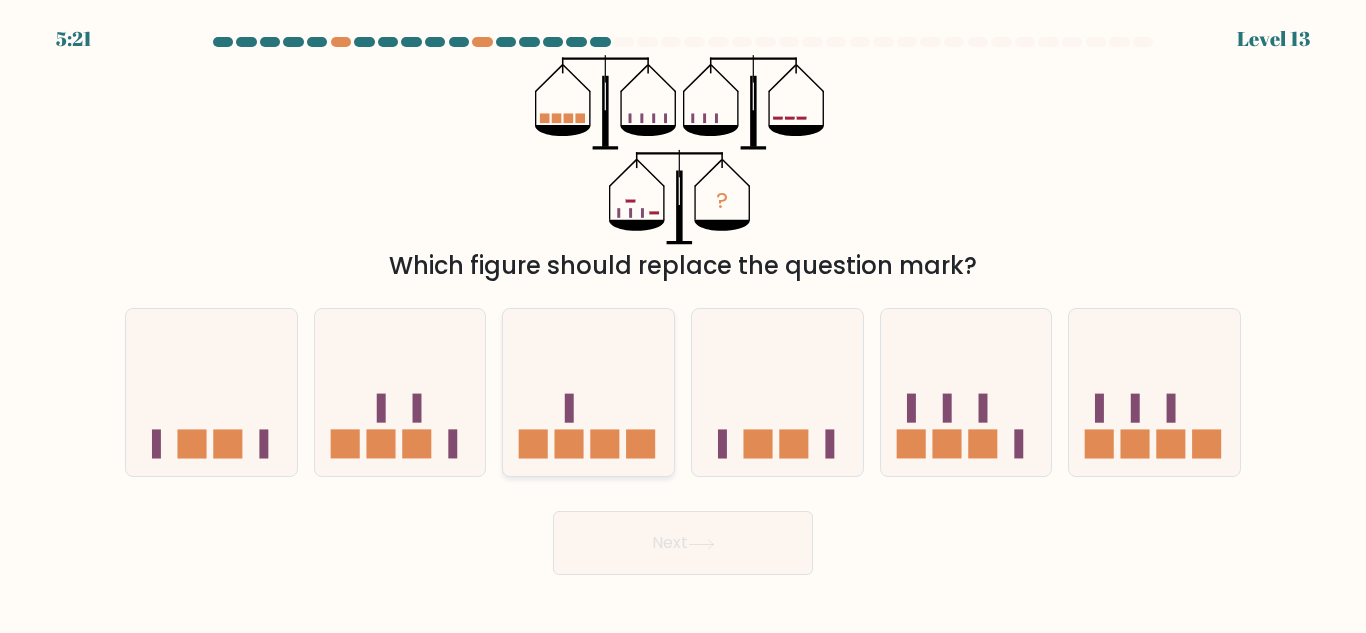 click at bounding box center (588, 392) 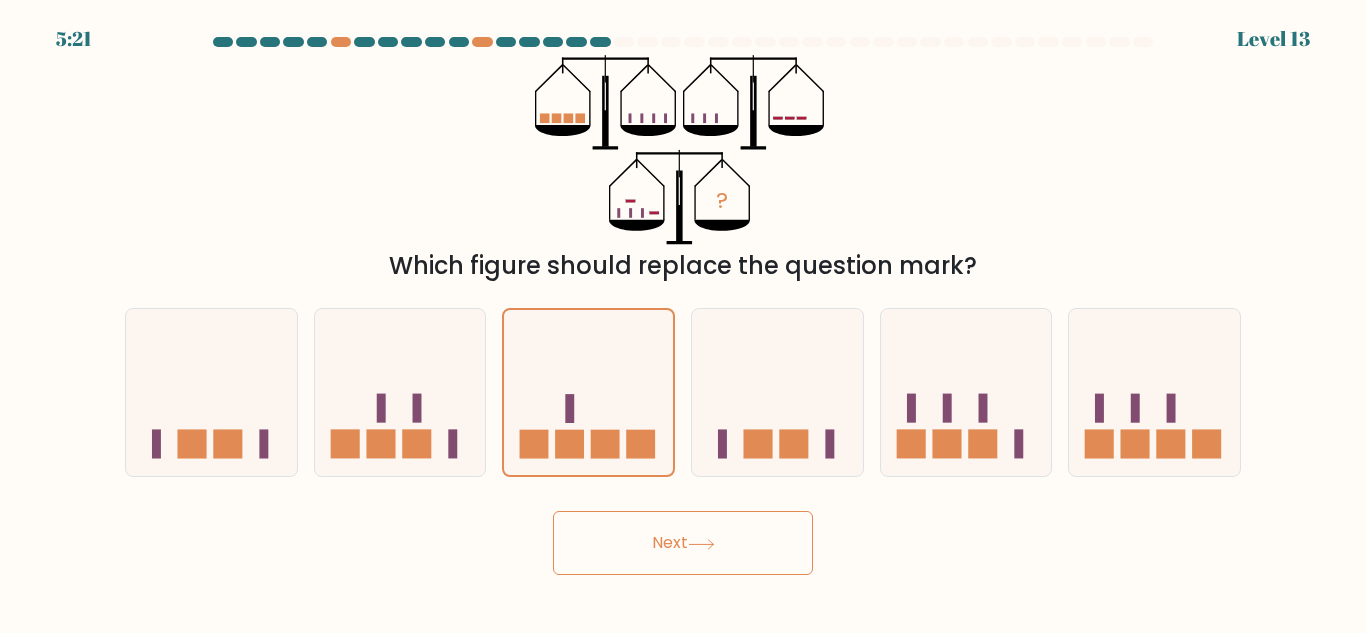 click on "Next" at bounding box center [683, 543] 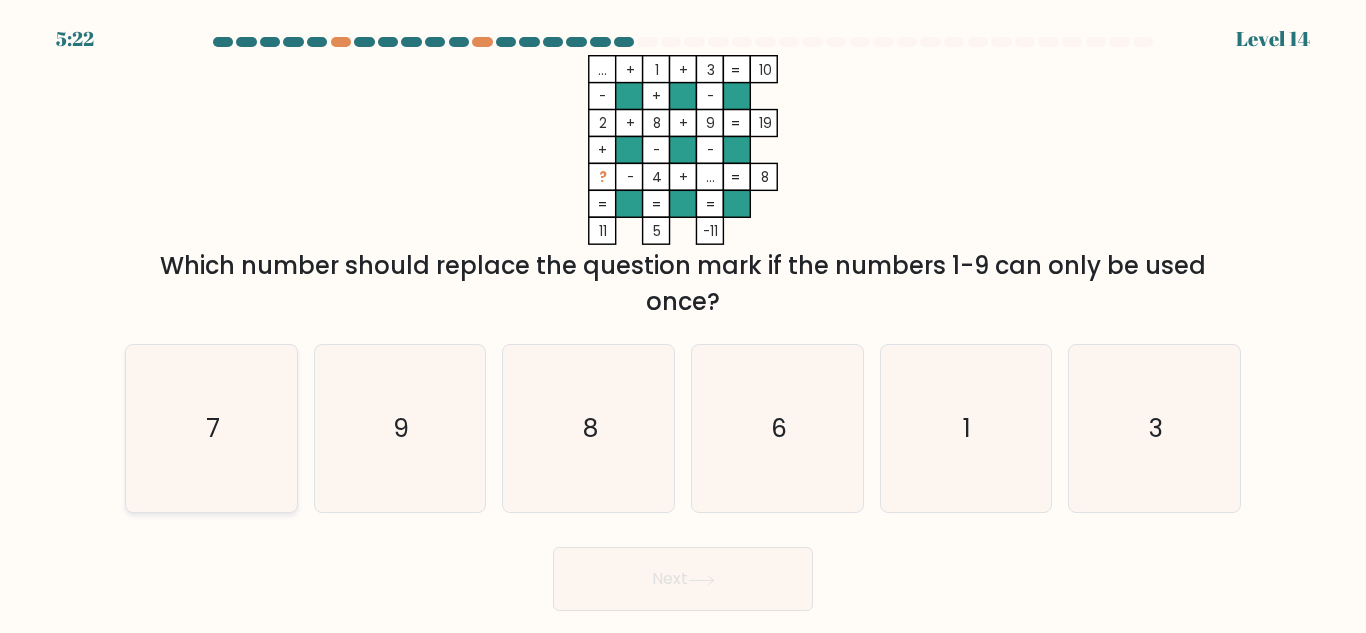 click on "7" at bounding box center [211, 428] 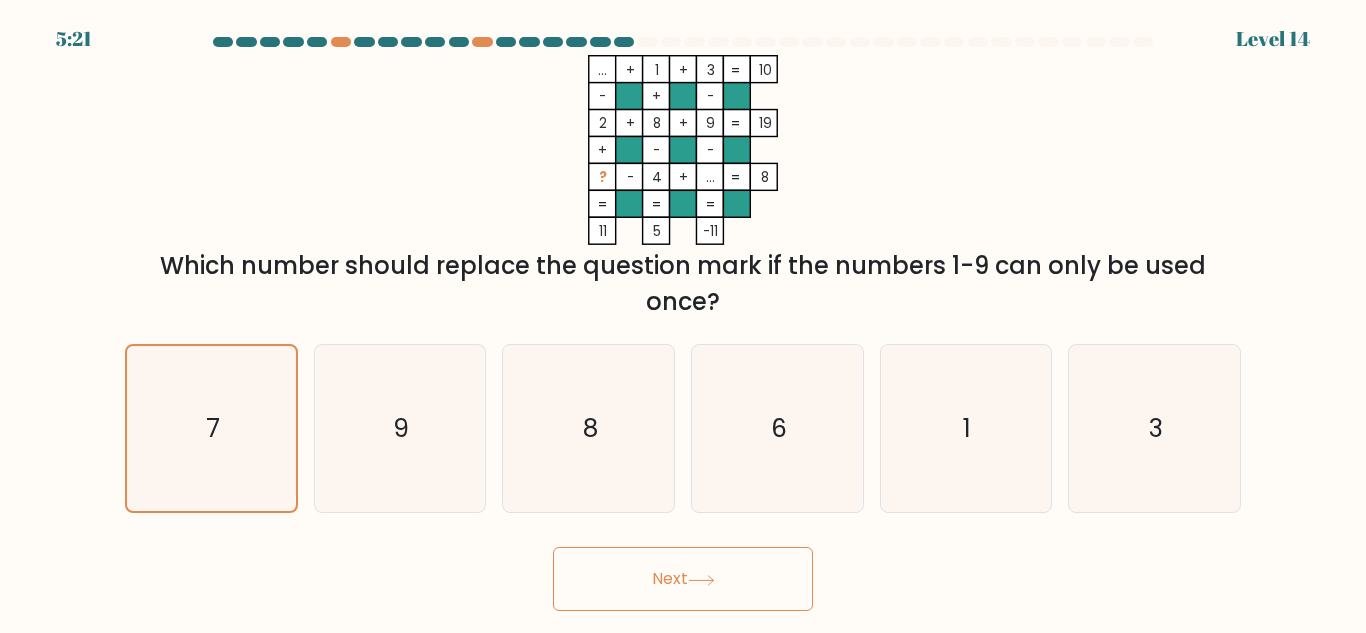 click at bounding box center (701, 580) 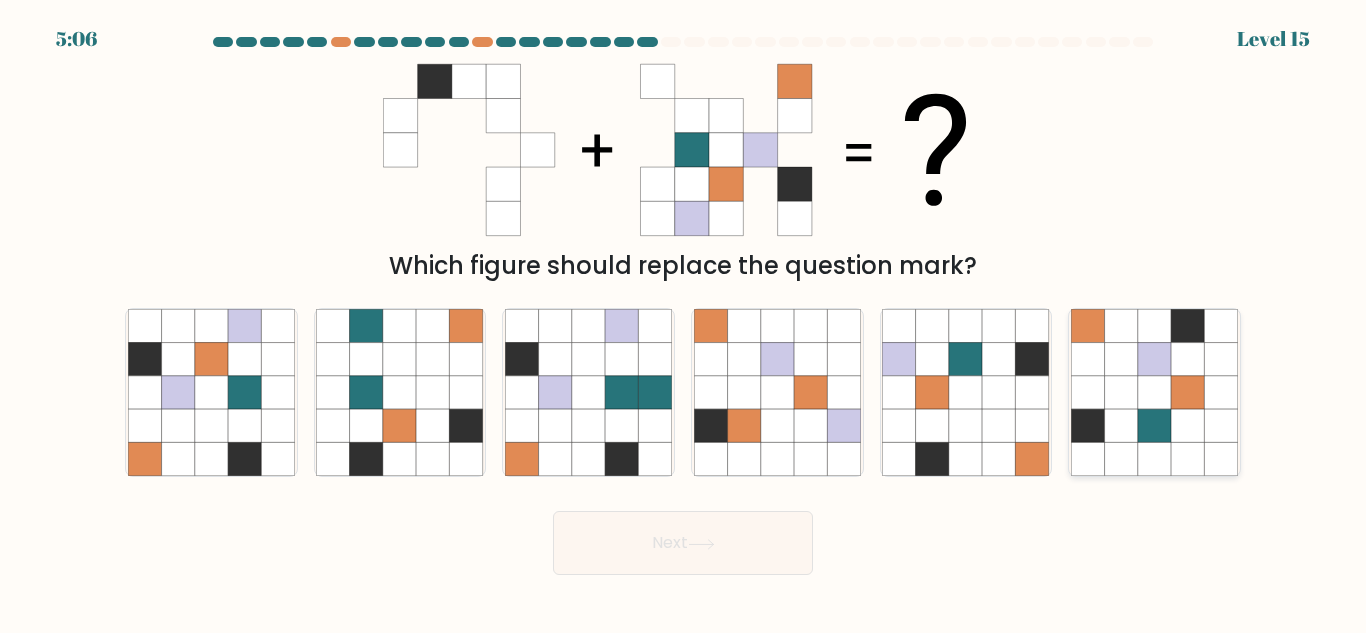 drag, startPoint x: 1229, startPoint y: 376, endPoint x: 1182, endPoint y: 373, distance: 47.095646 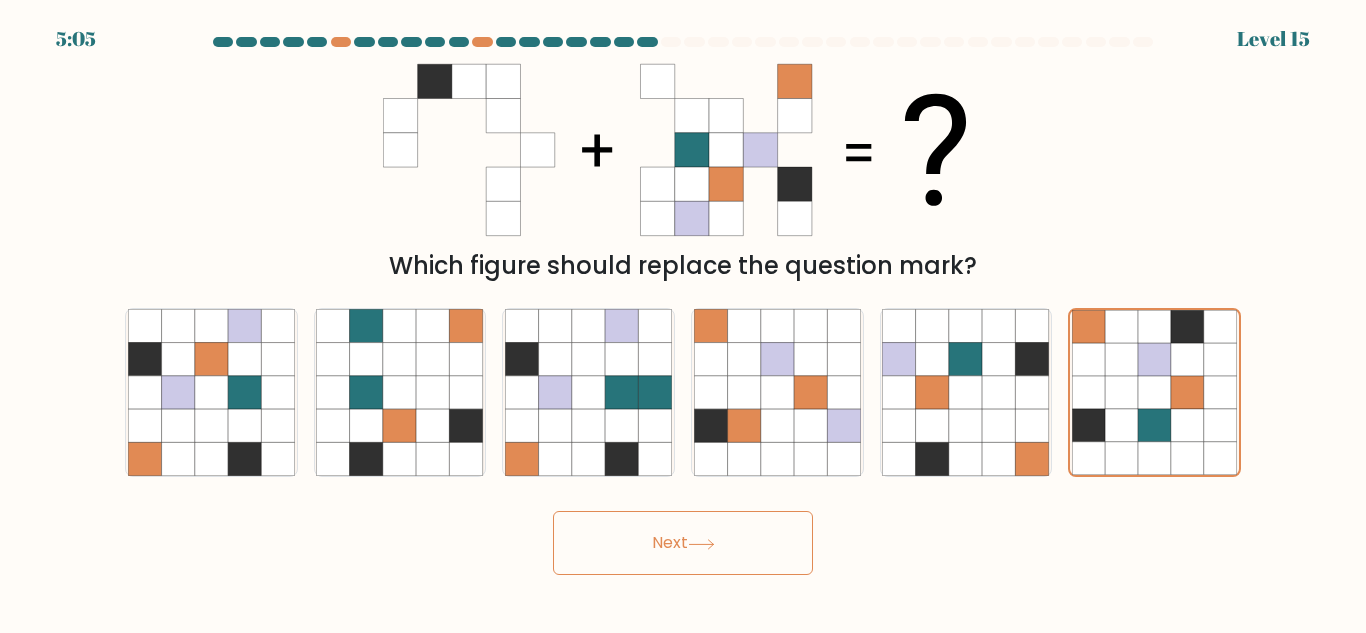 click on "Next" at bounding box center (683, 543) 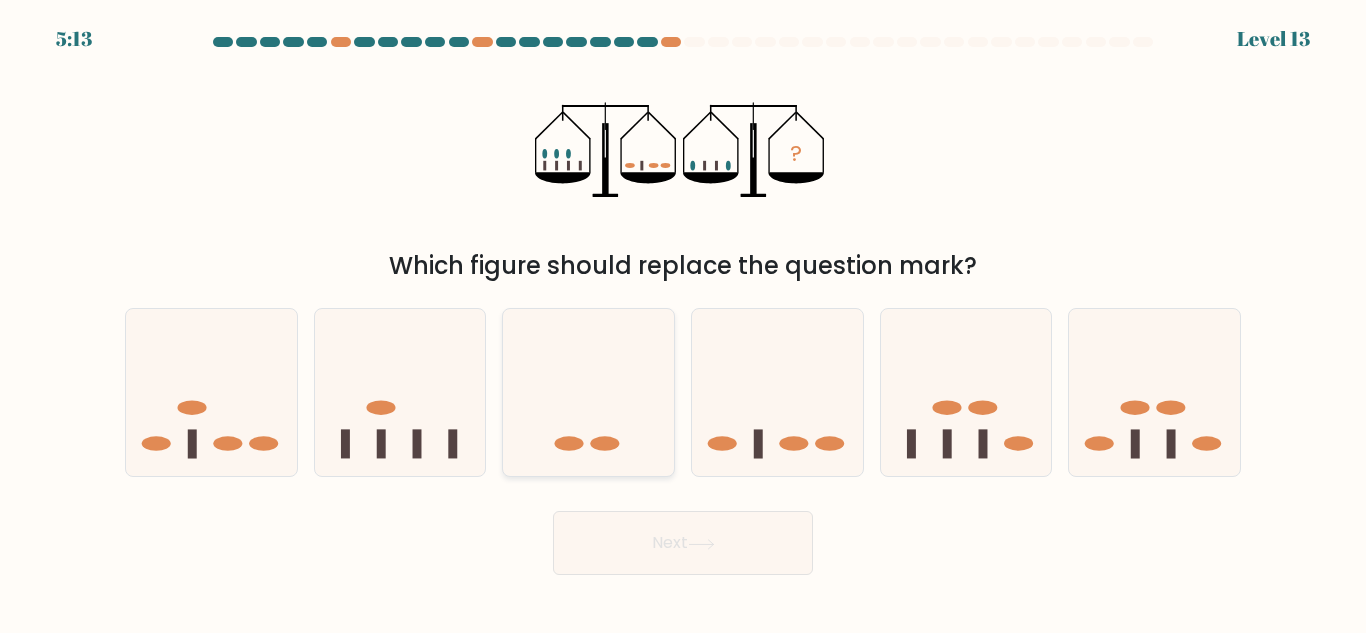 click at bounding box center [588, 392] 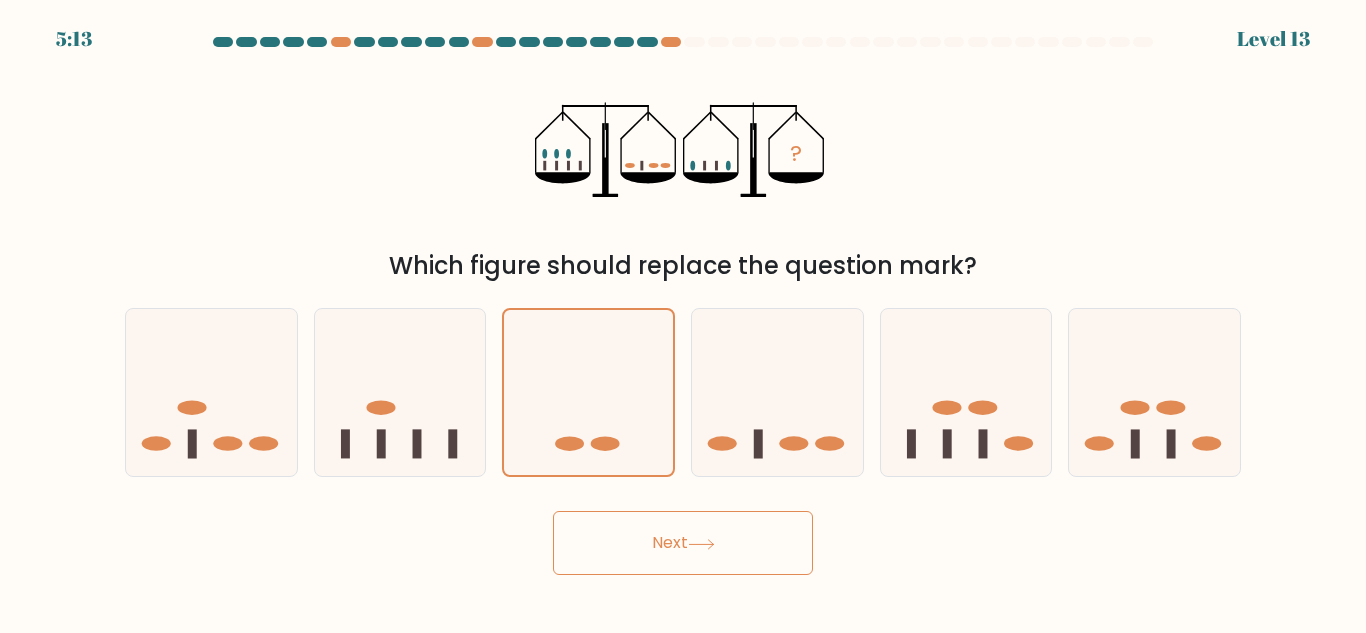 click on "Next" at bounding box center (683, 543) 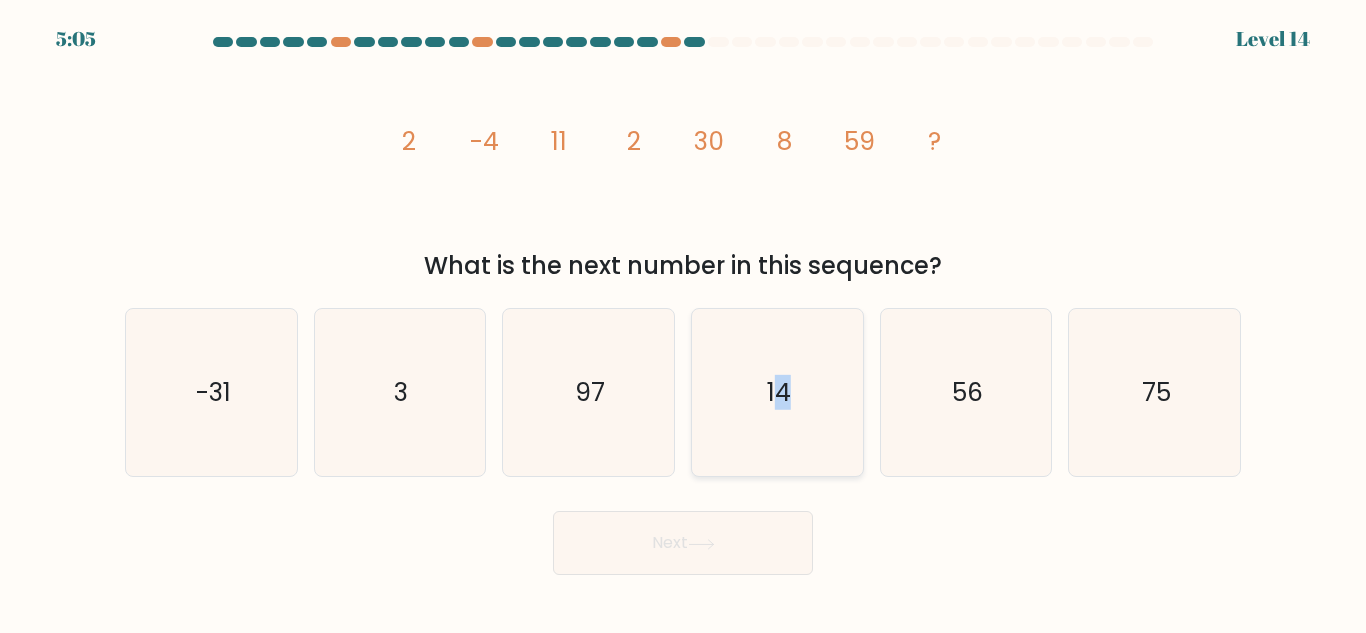 drag, startPoint x: 775, startPoint y: 406, endPoint x: 788, endPoint y: 403, distance: 13.341664 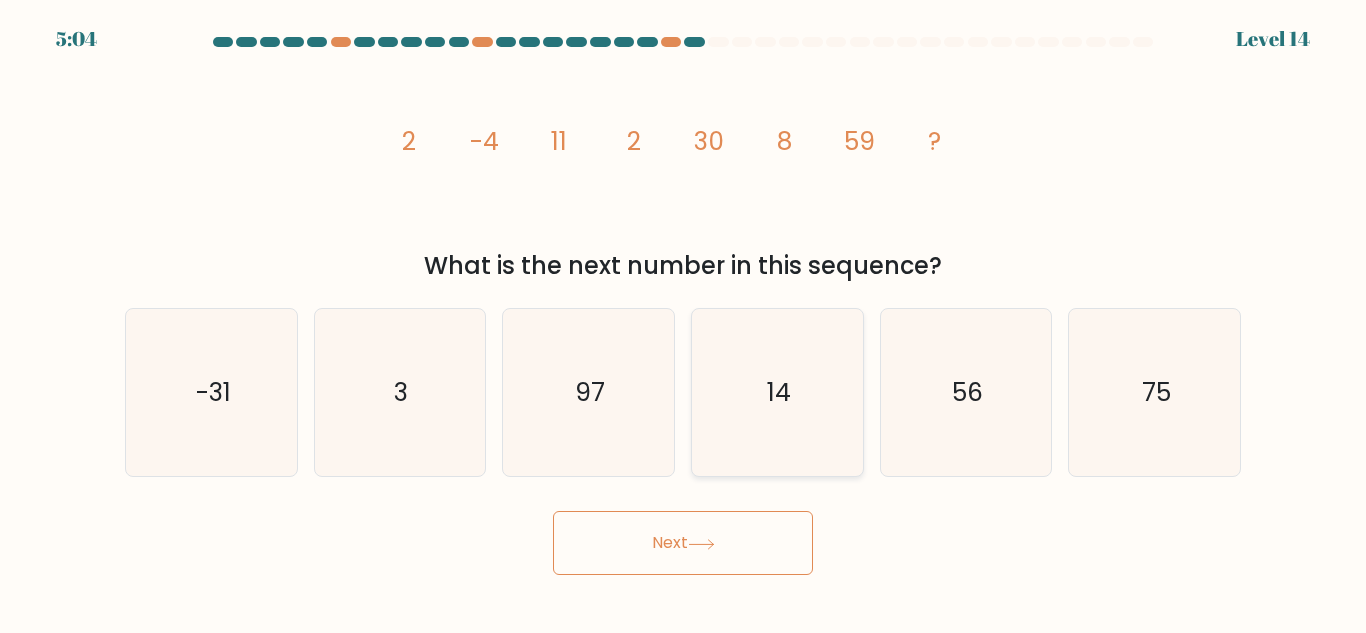 click on "14" at bounding box center (777, 392) 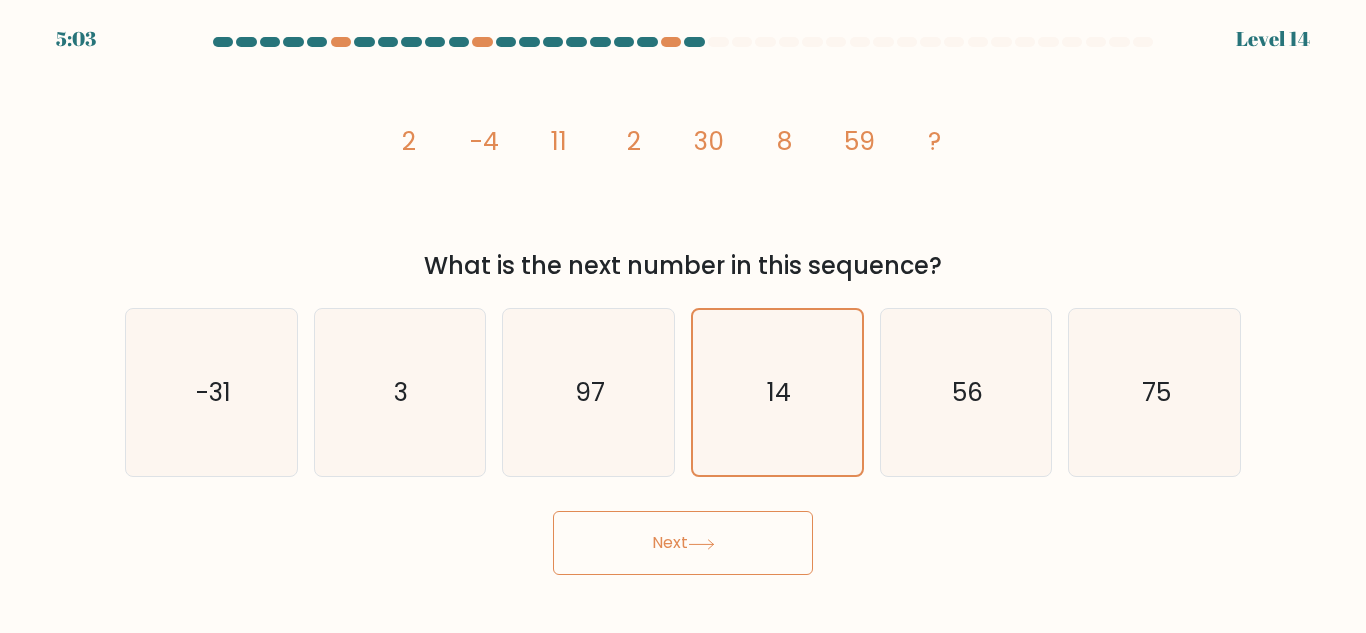click on "Next" at bounding box center (683, 543) 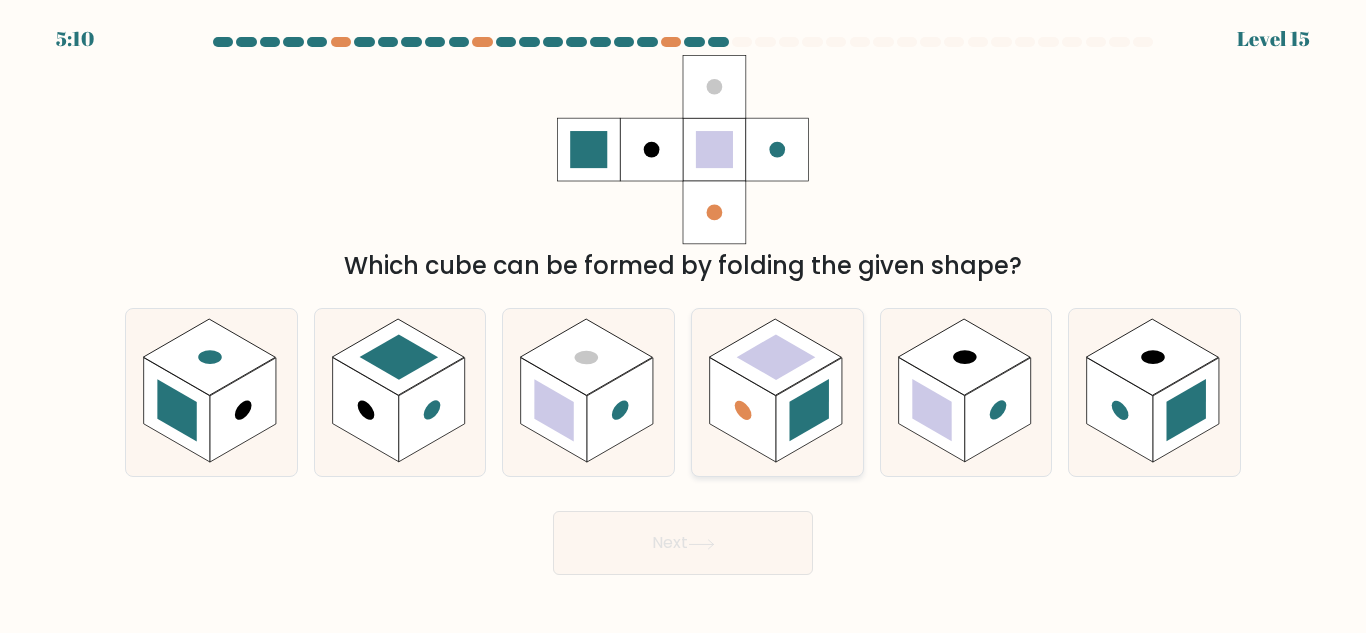 click at bounding box center (810, 410) 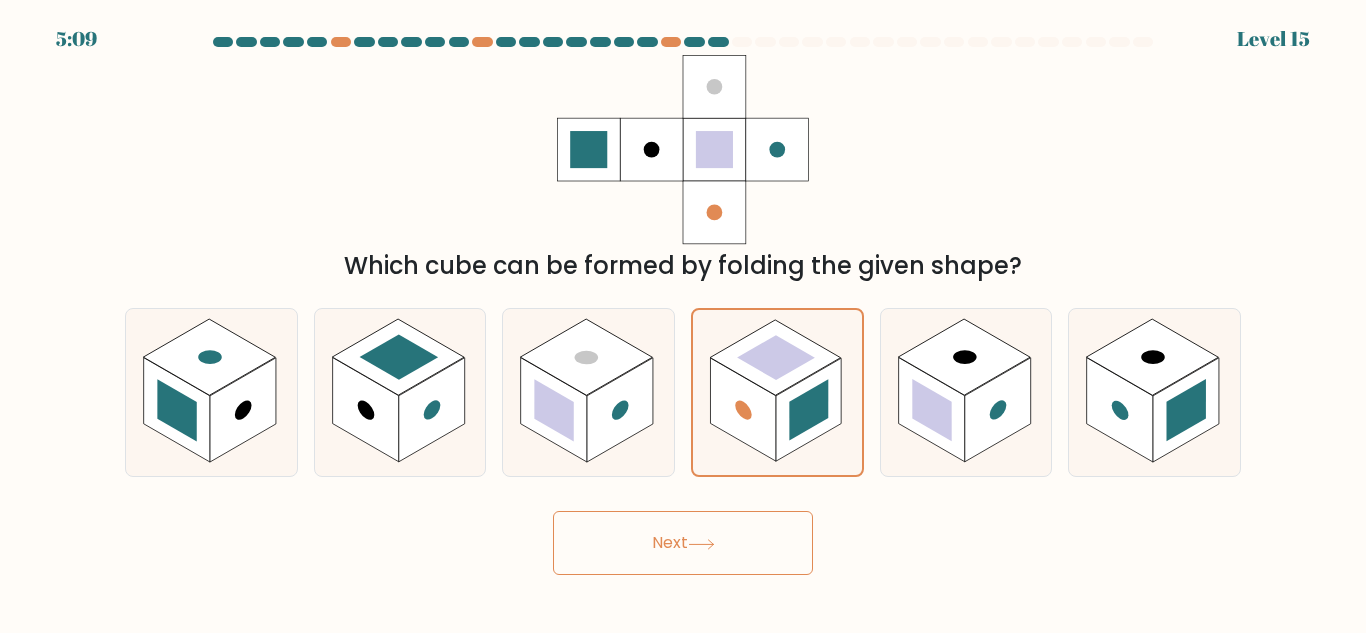 click on "Next" at bounding box center [683, 543] 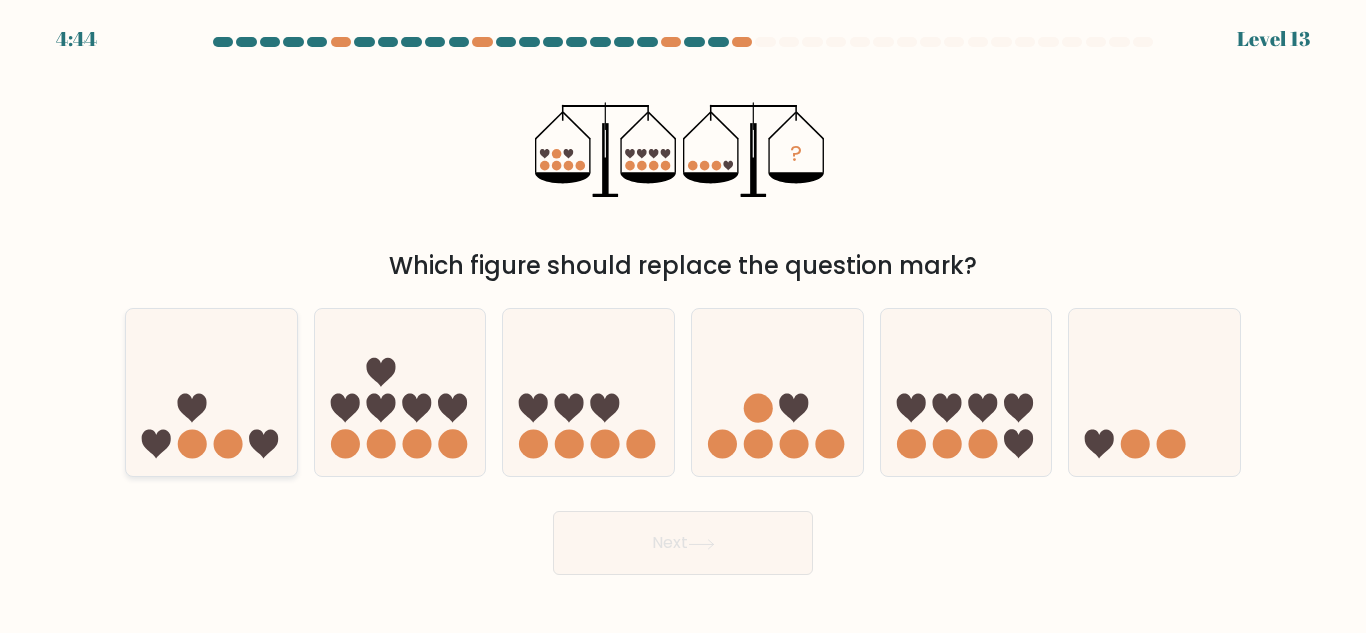click at bounding box center (211, 392) 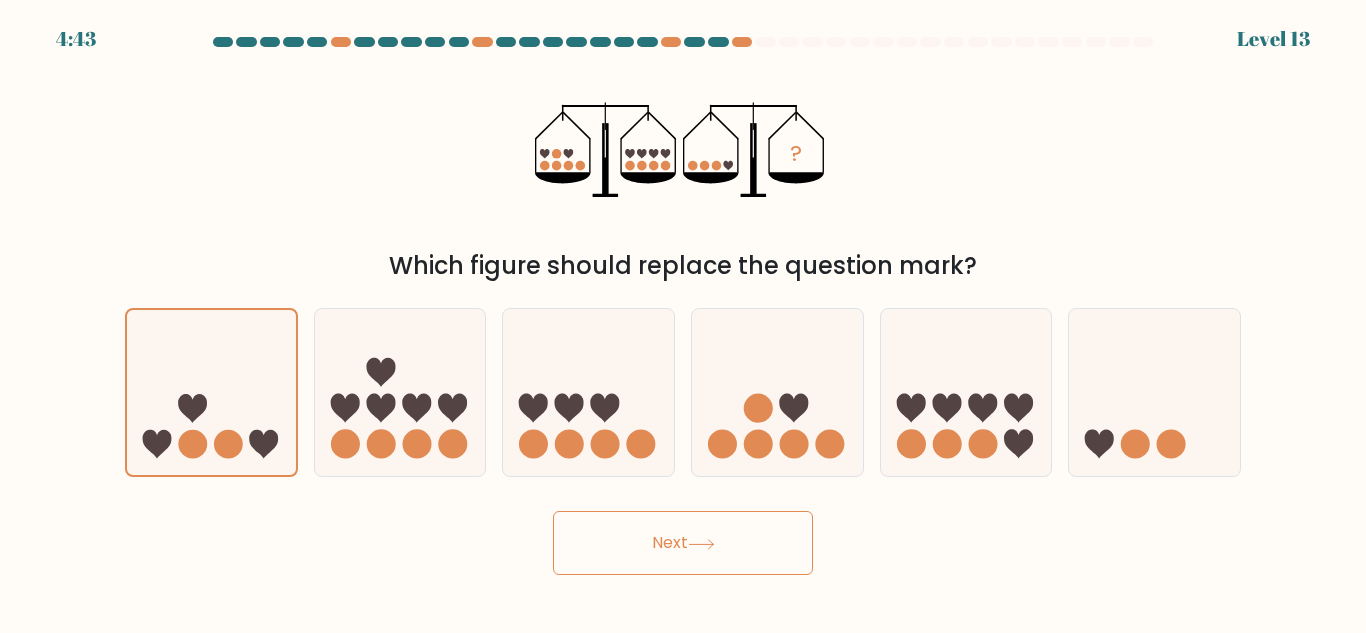 click on "Next" at bounding box center (683, 543) 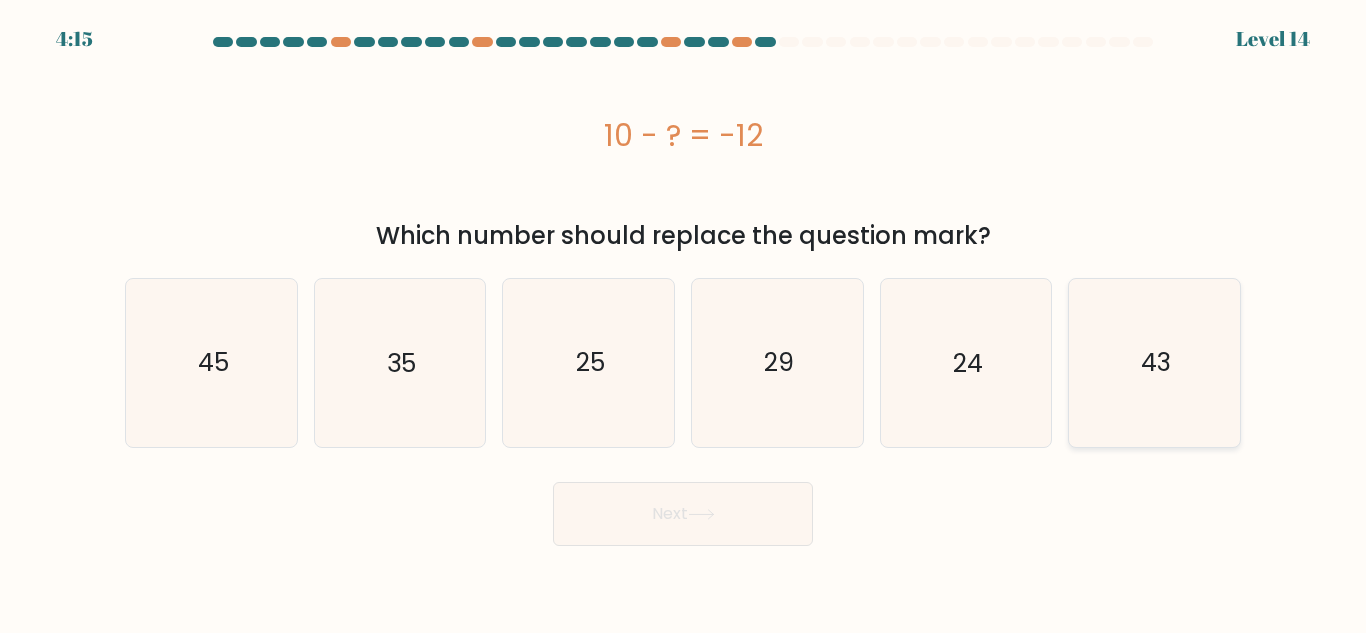 click on "43" at bounding box center (1154, 362) 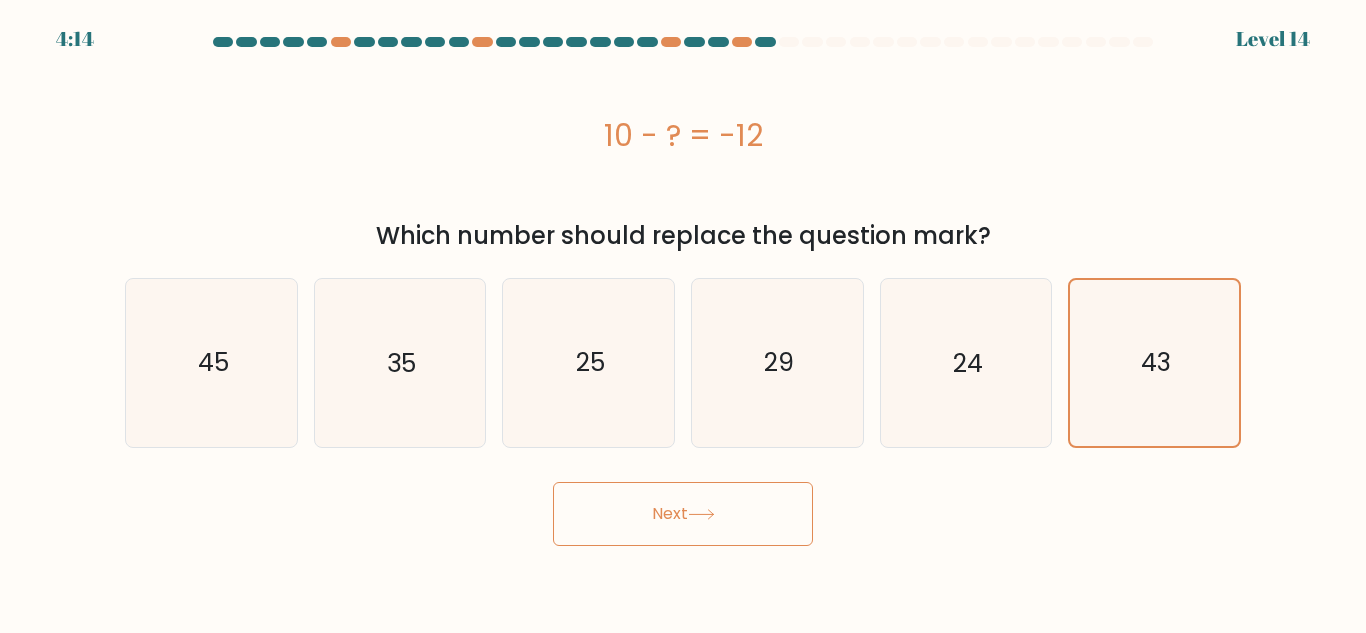 click at bounding box center (701, 514) 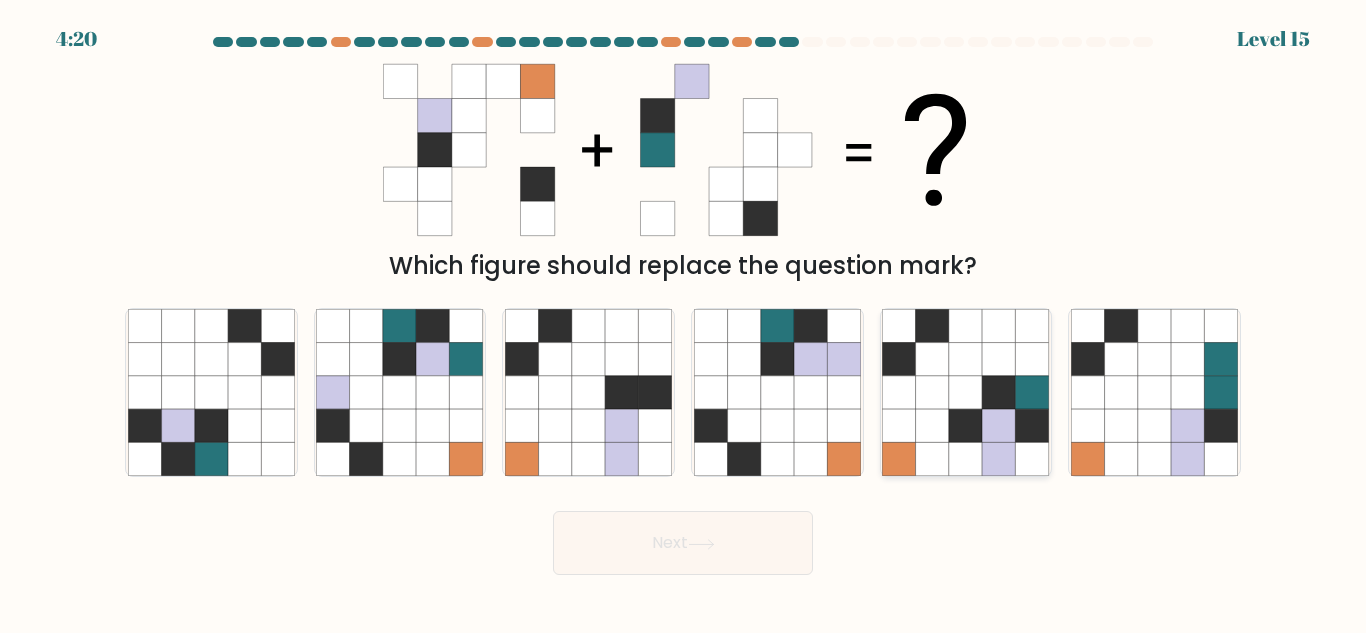 click at bounding box center (1032, 425) 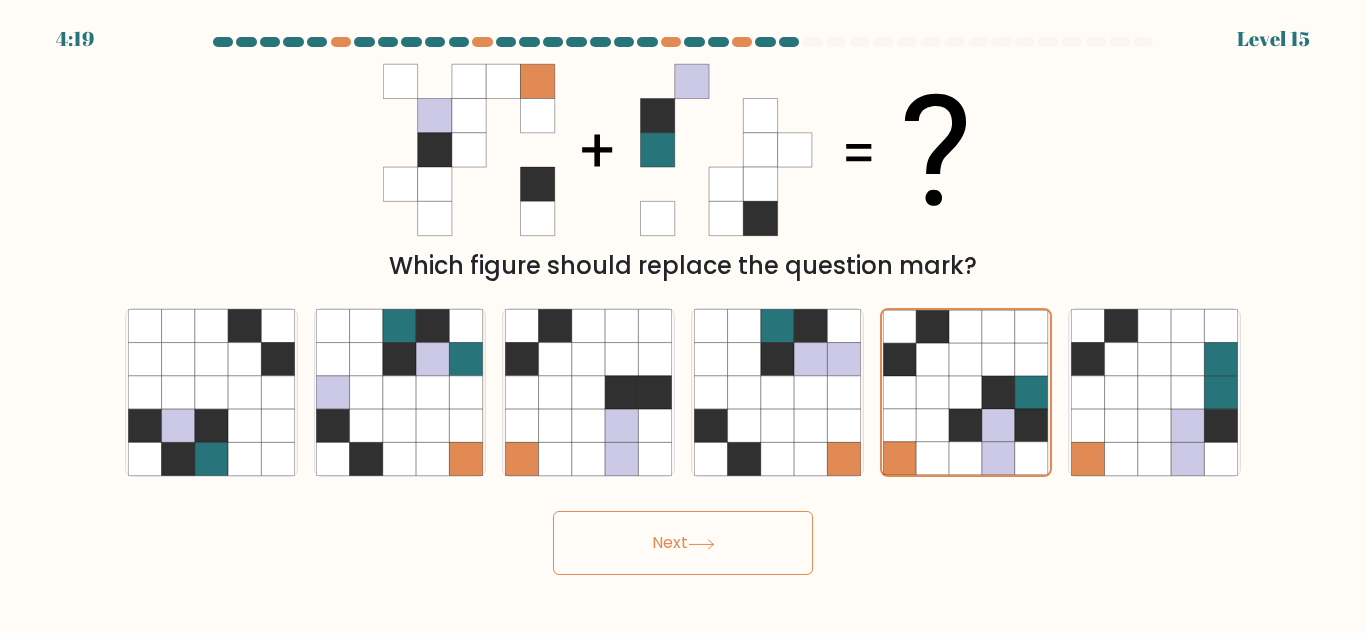 click on "Next" at bounding box center [683, 543] 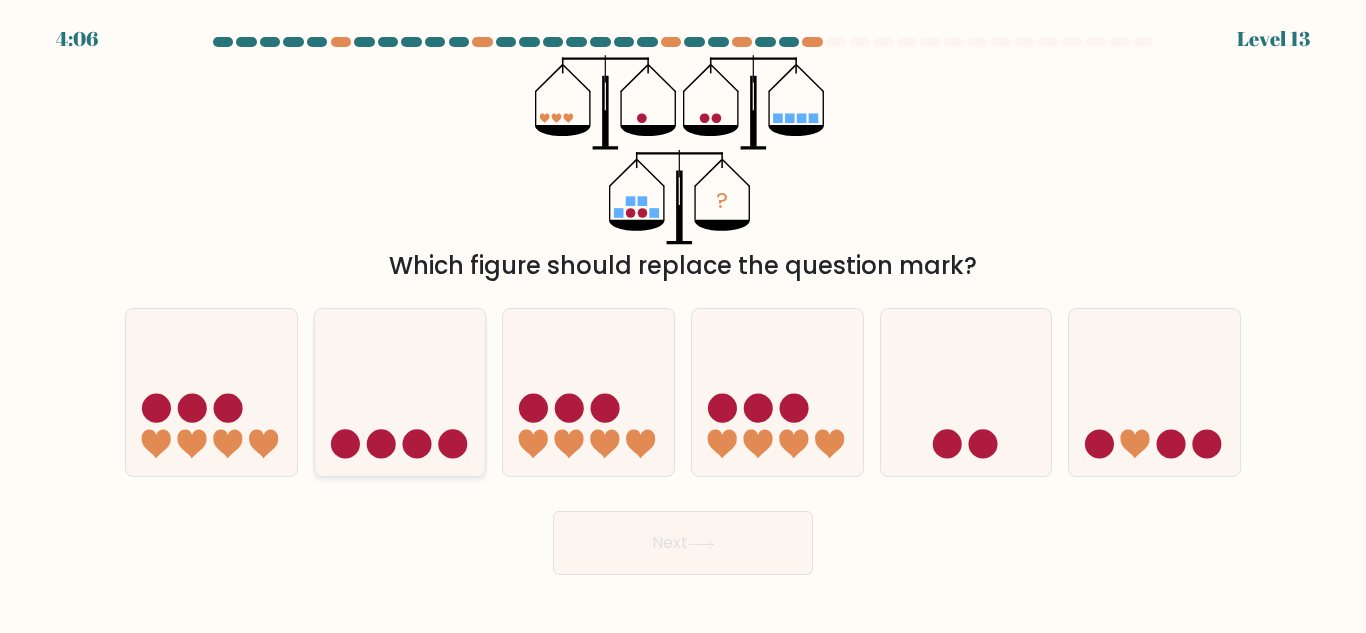 click at bounding box center (400, 392) 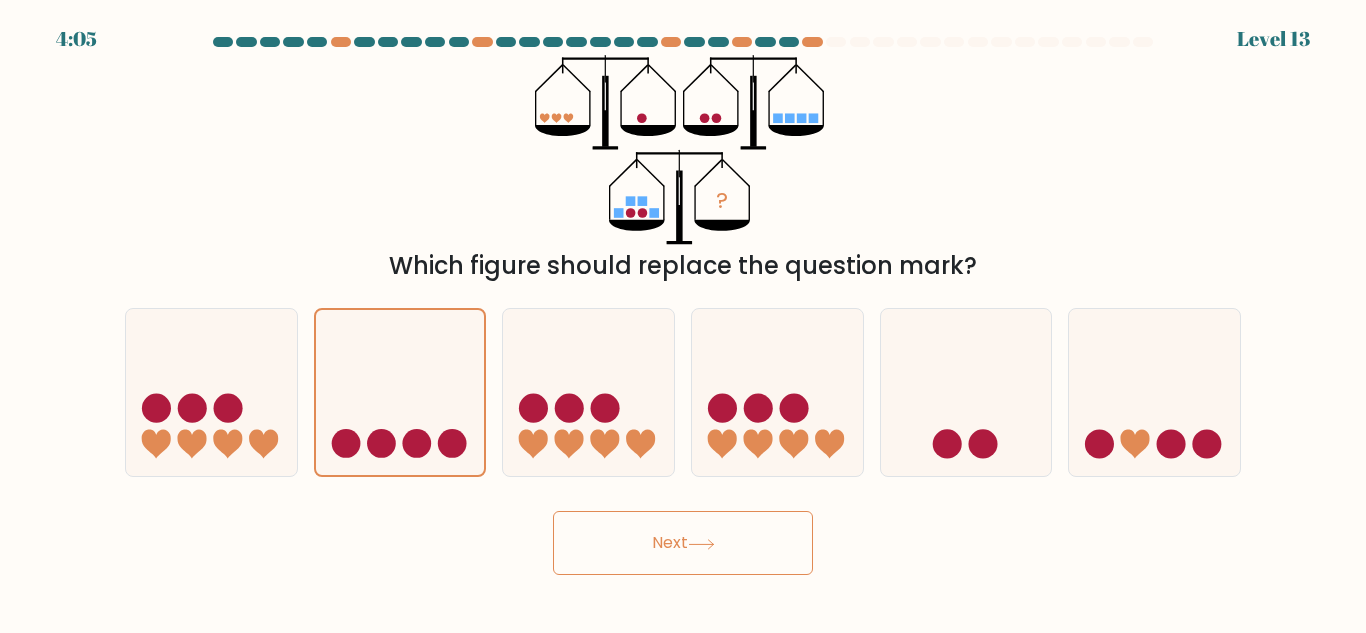 click on "4:05
Level 13" at bounding box center [683, 316] 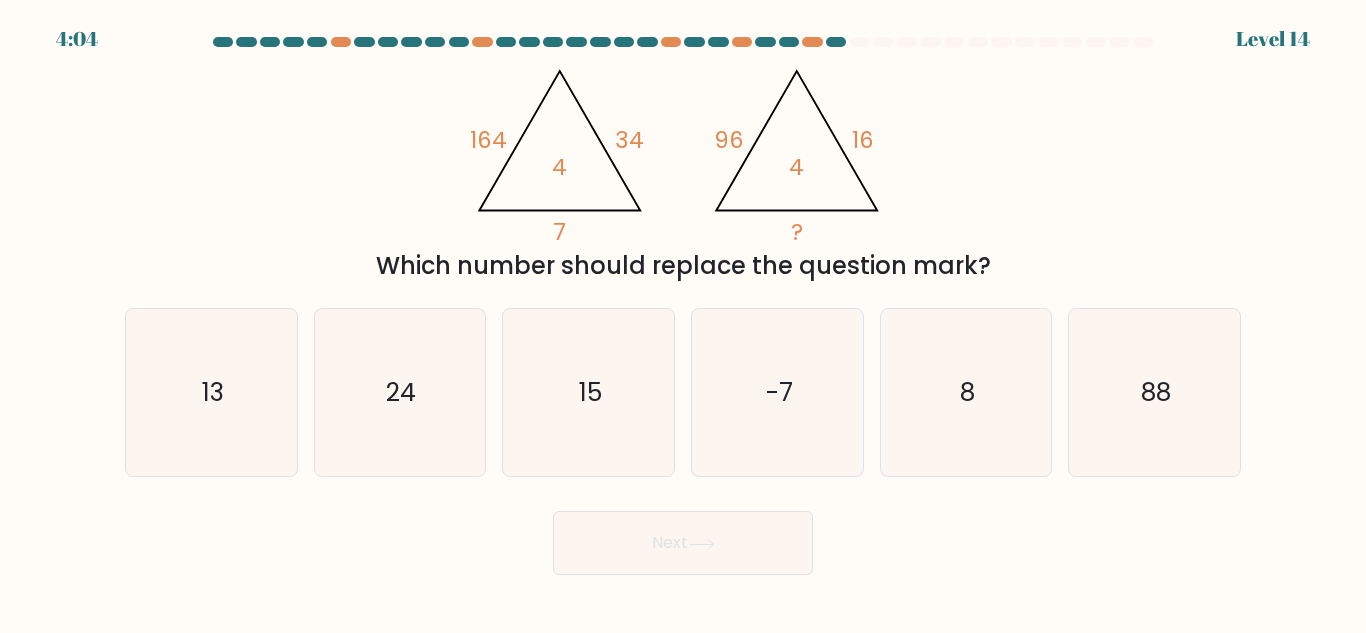 click on "Next" at bounding box center (683, 543) 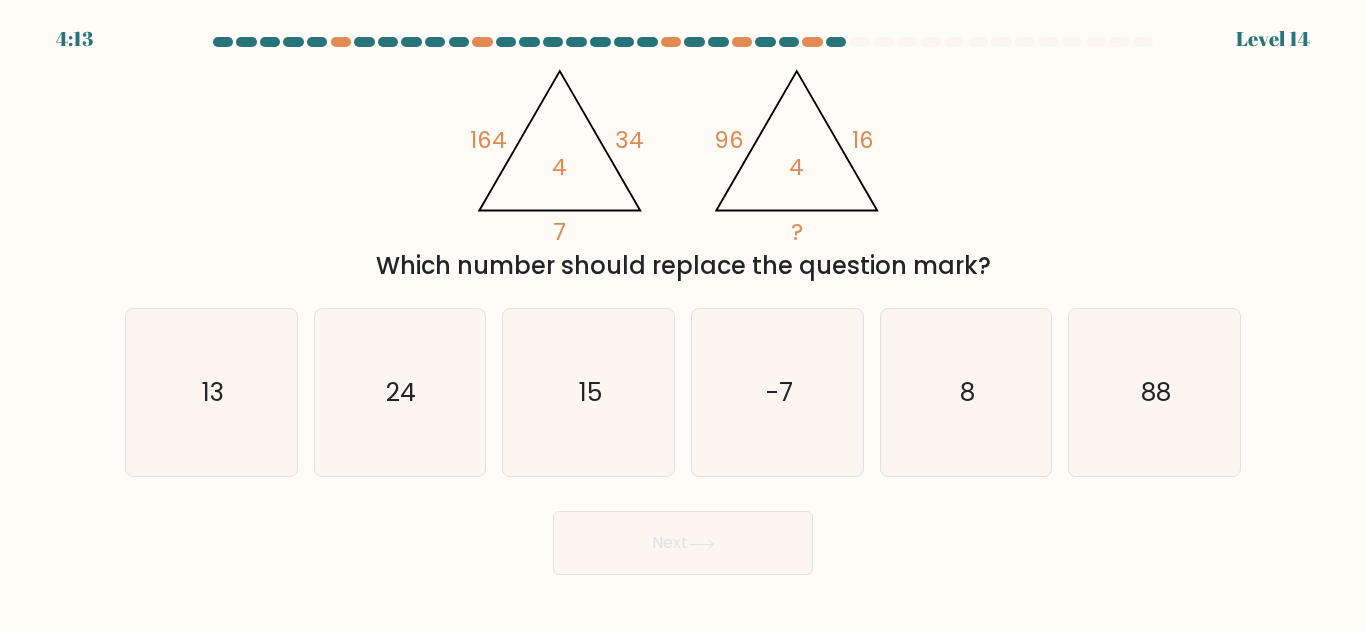 drag, startPoint x: 976, startPoint y: 378, endPoint x: 909, endPoint y: 515, distance: 152.50574 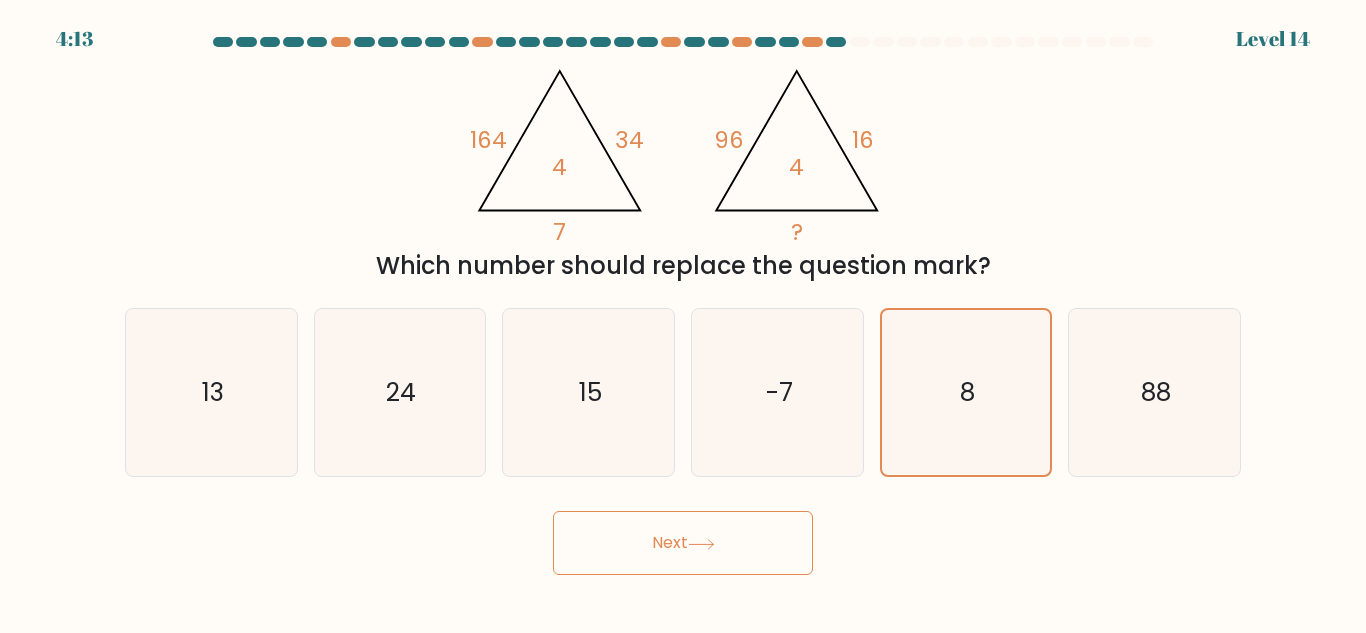 click on "Next" at bounding box center (683, 543) 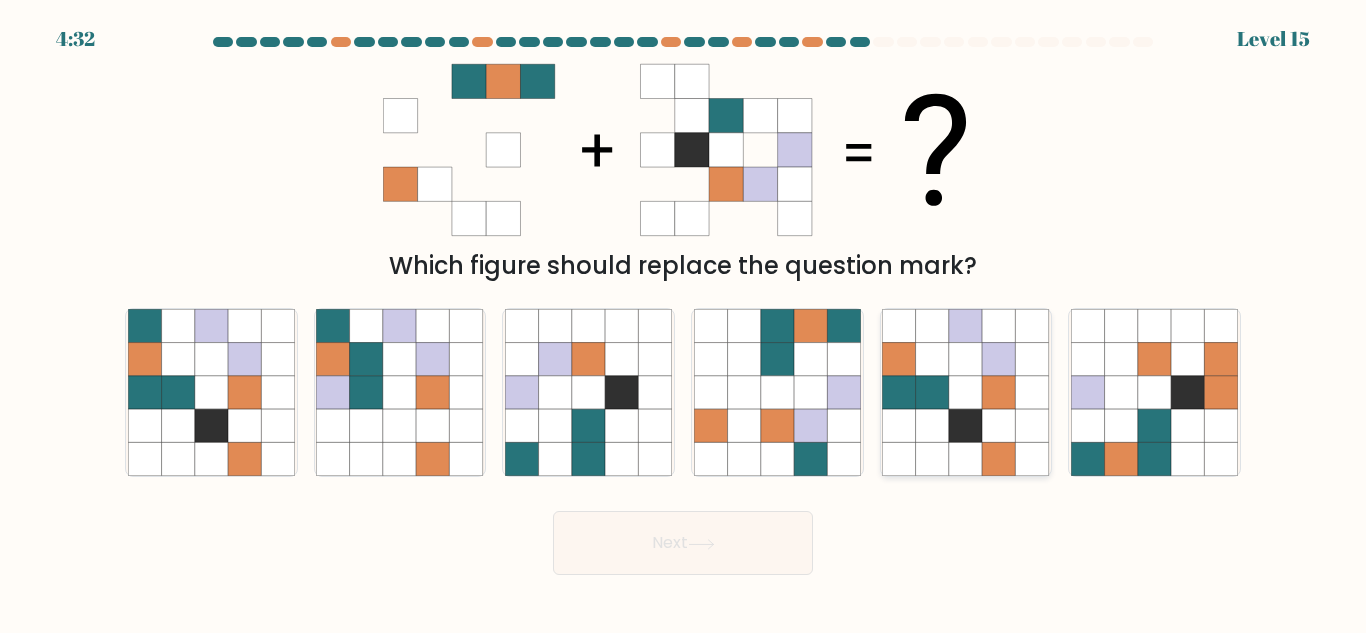 click at bounding box center [965, 425] 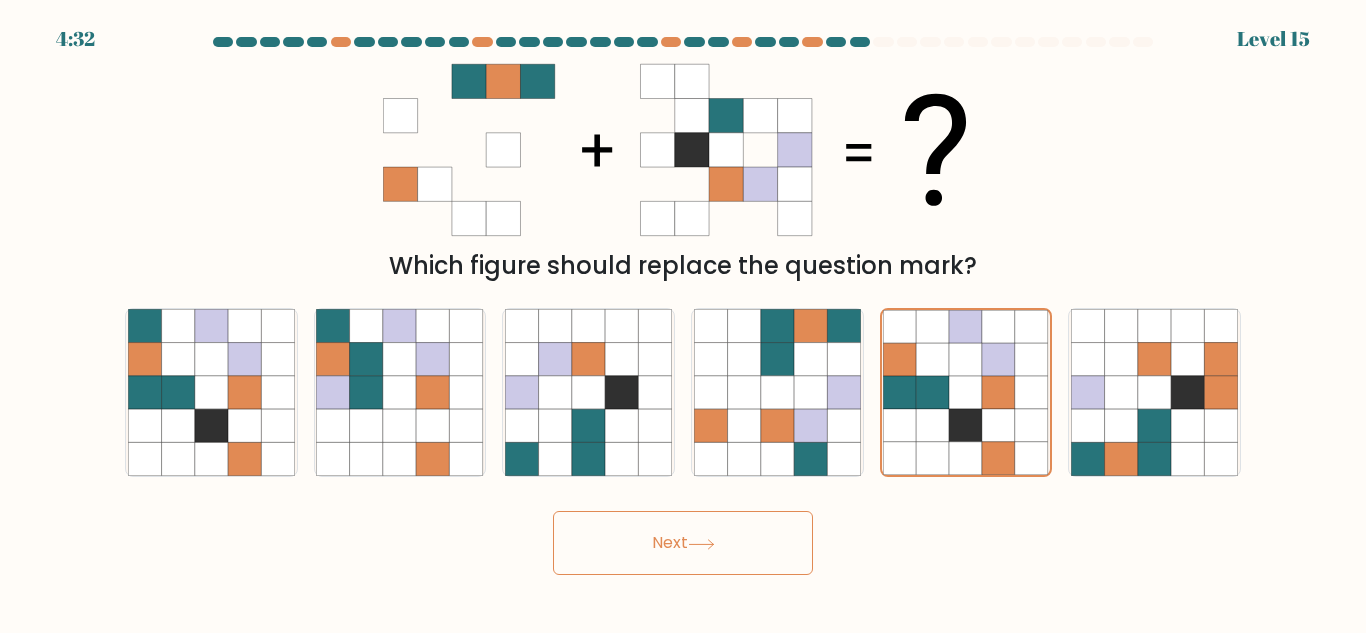 click on "Next" at bounding box center (683, 543) 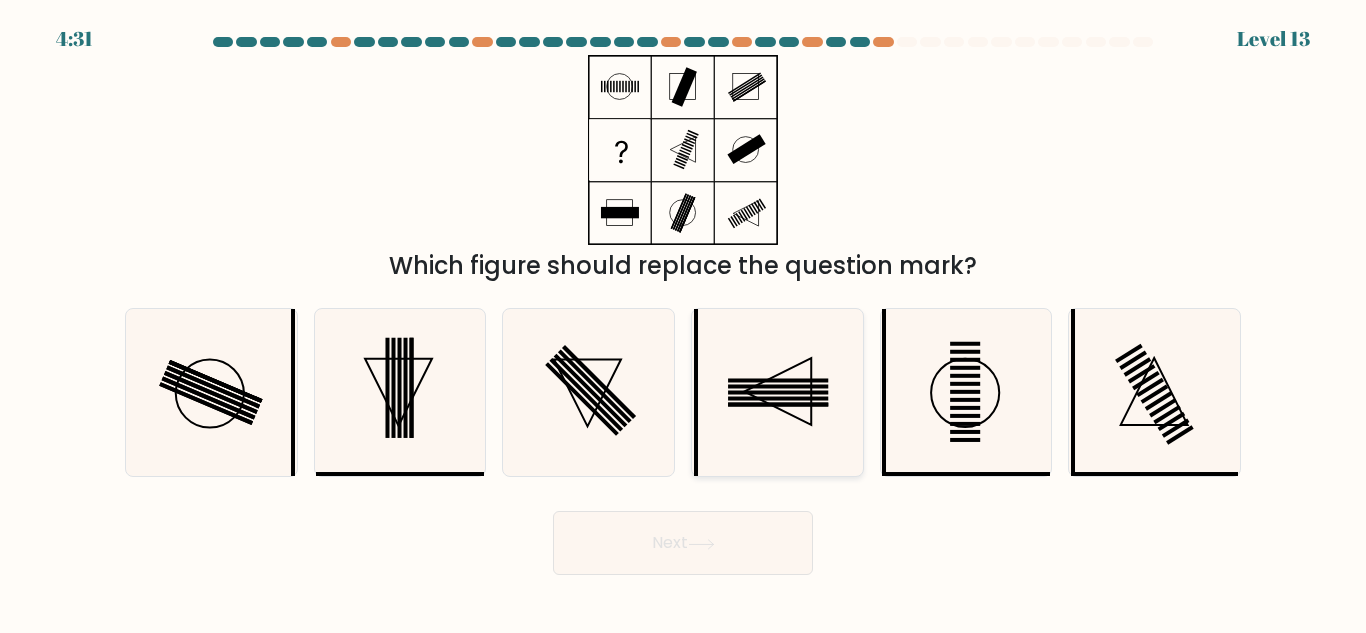 click at bounding box center (778, 381) 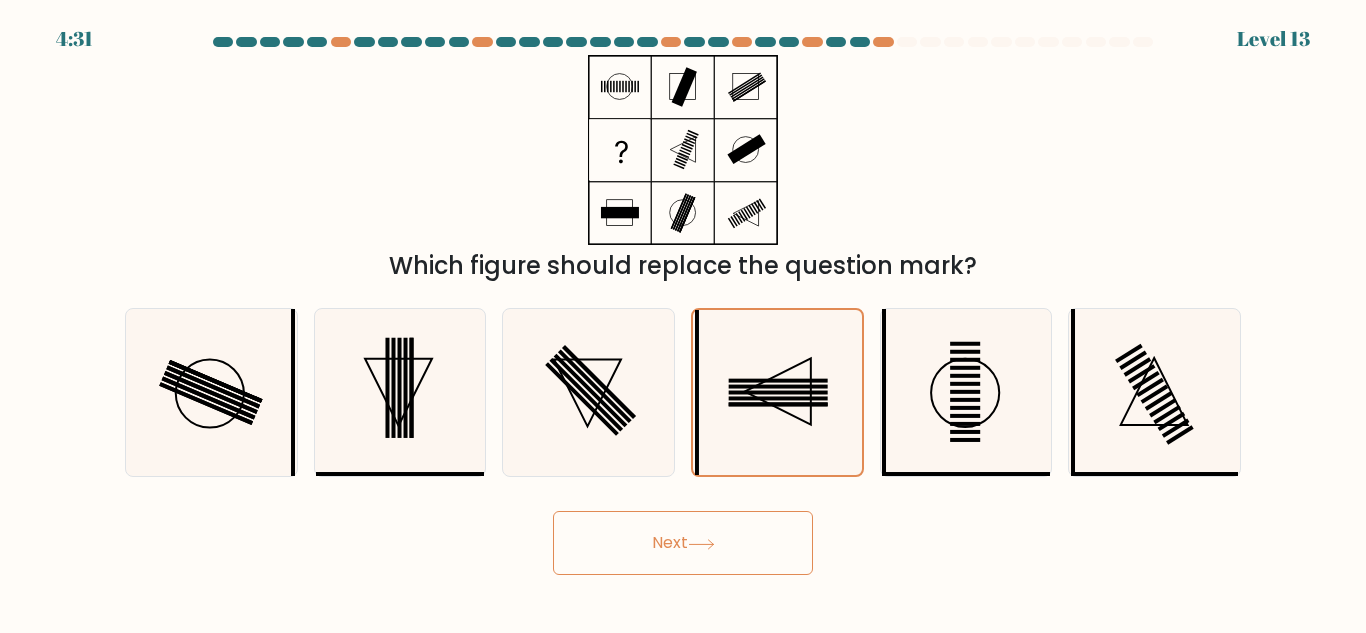 click on "Next" at bounding box center [683, 543] 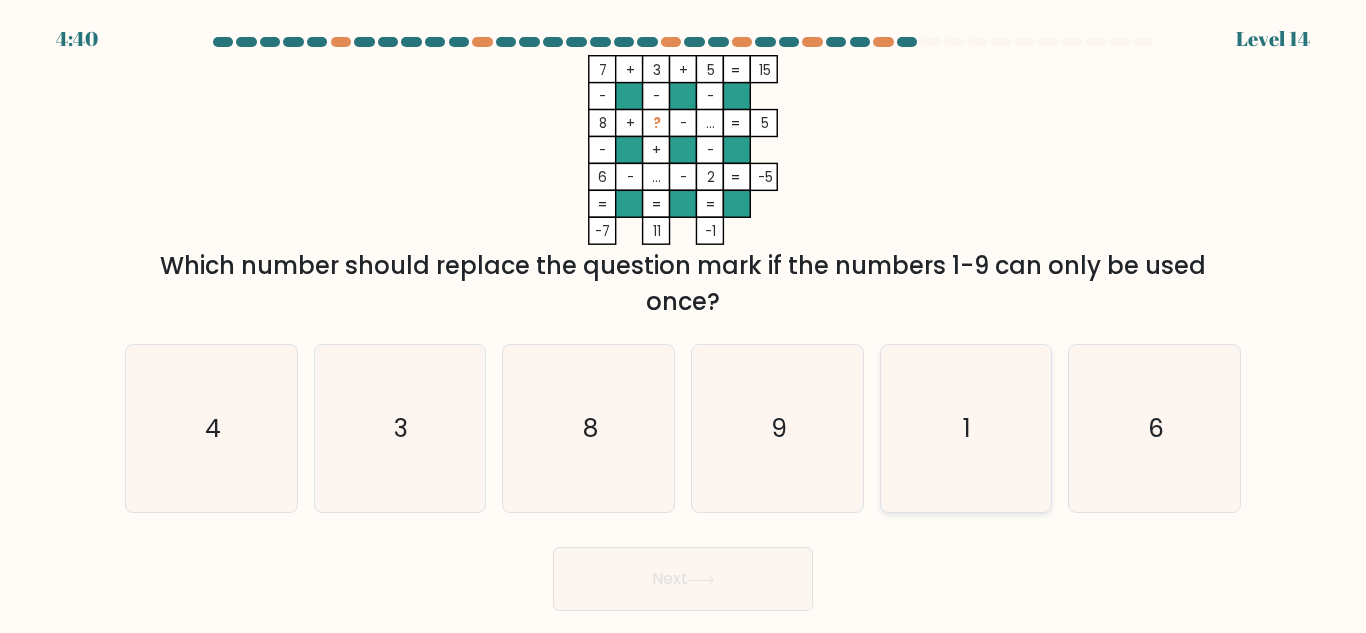 click on "1" at bounding box center (965, 428) 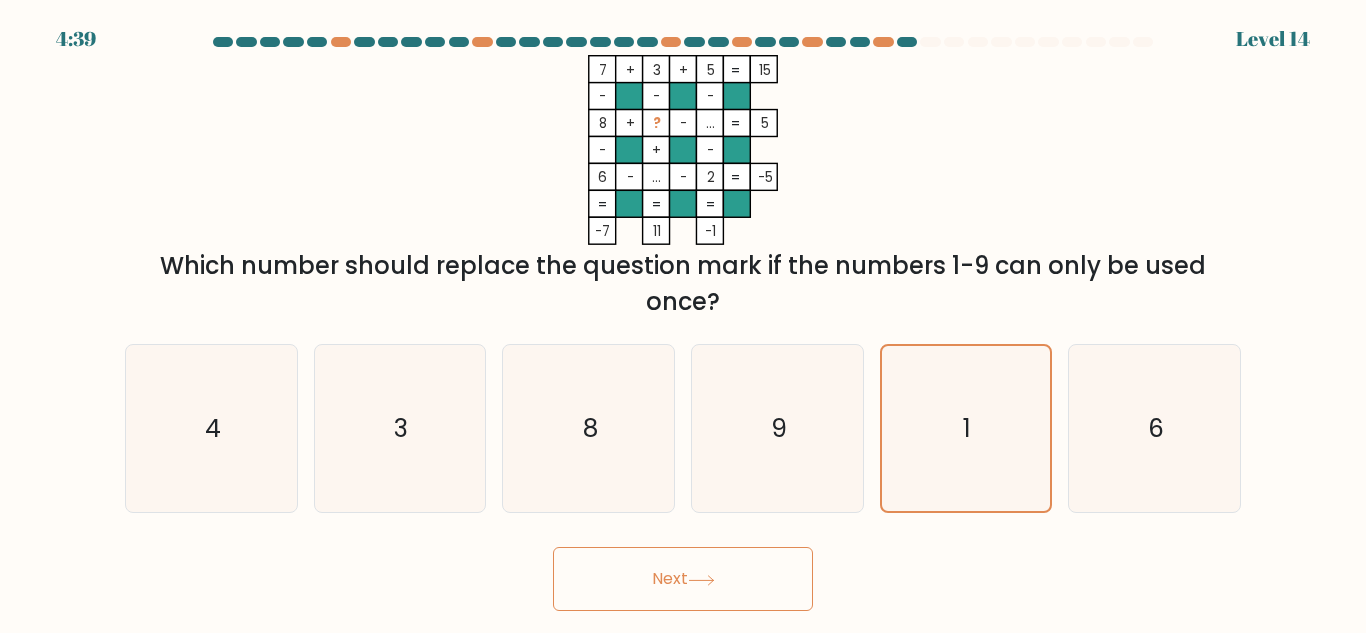 click on "Next" at bounding box center (683, 579) 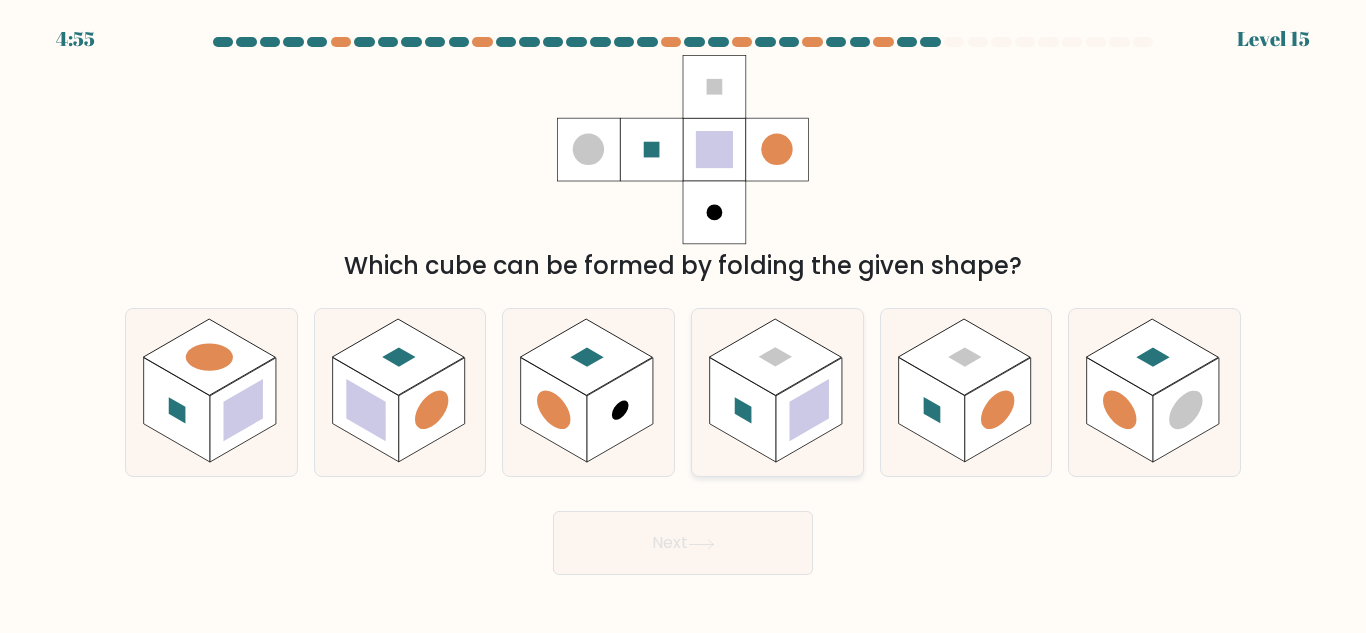 click at bounding box center (775, 357) 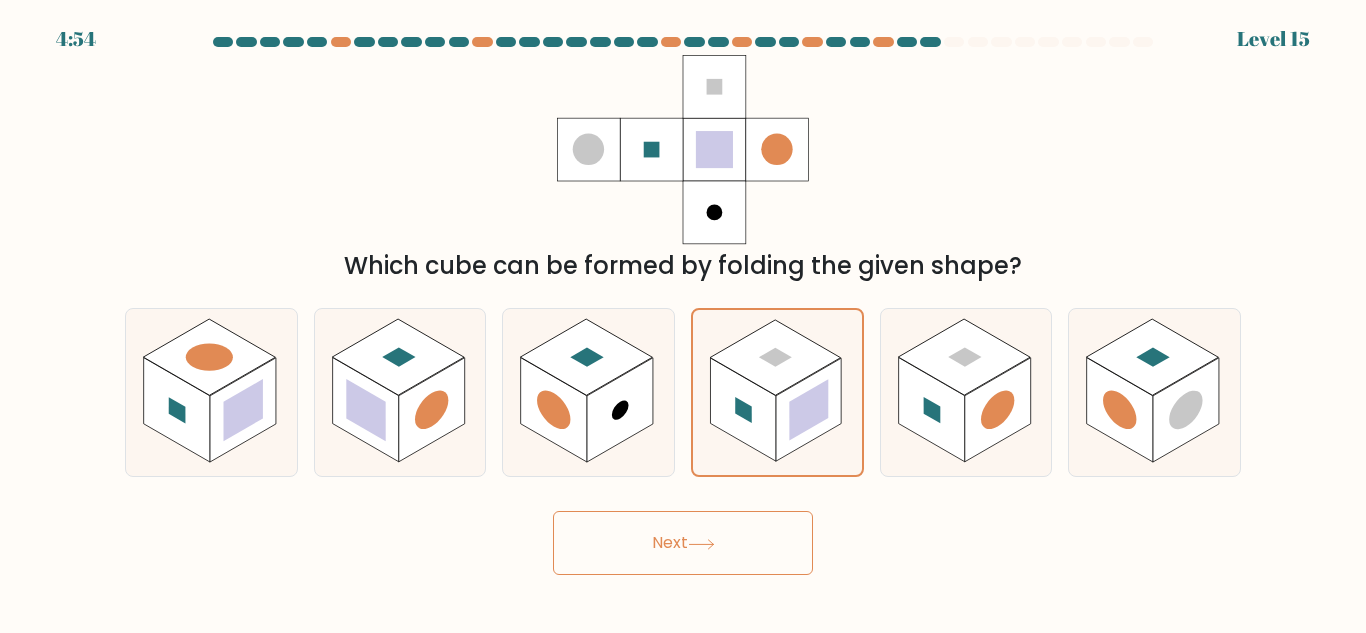 click on "Next" at bounding box center [683, 543] 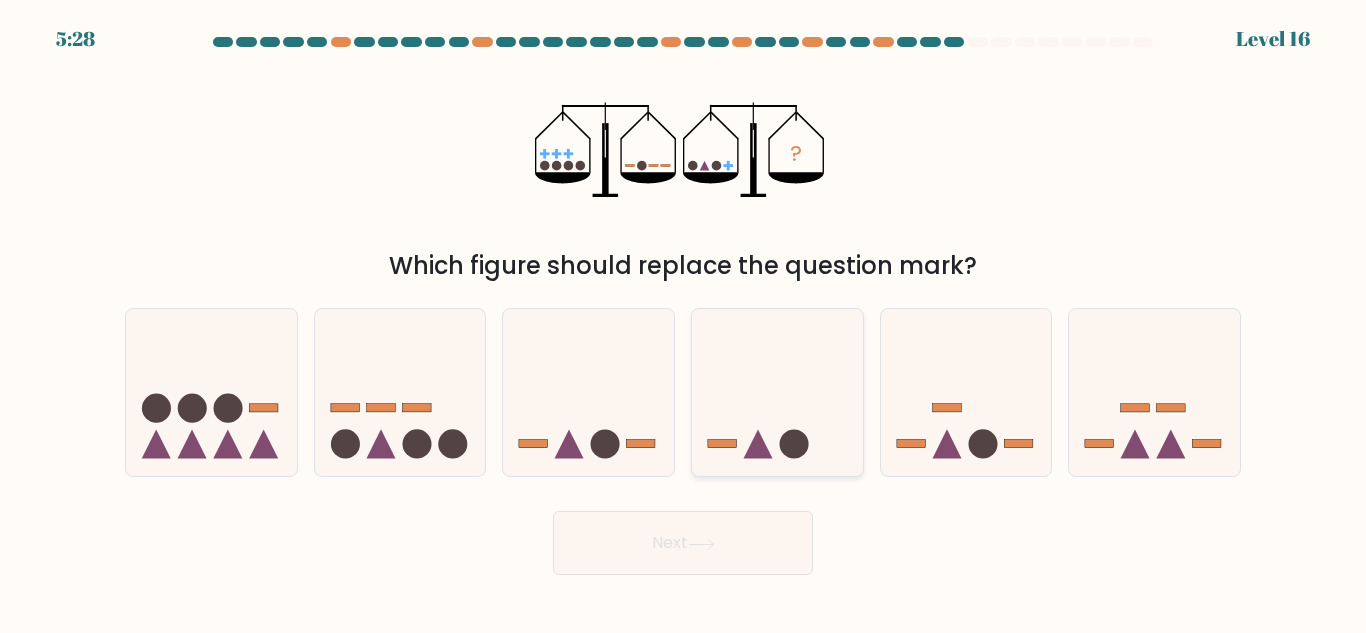 click at bounding box center [777, 392] 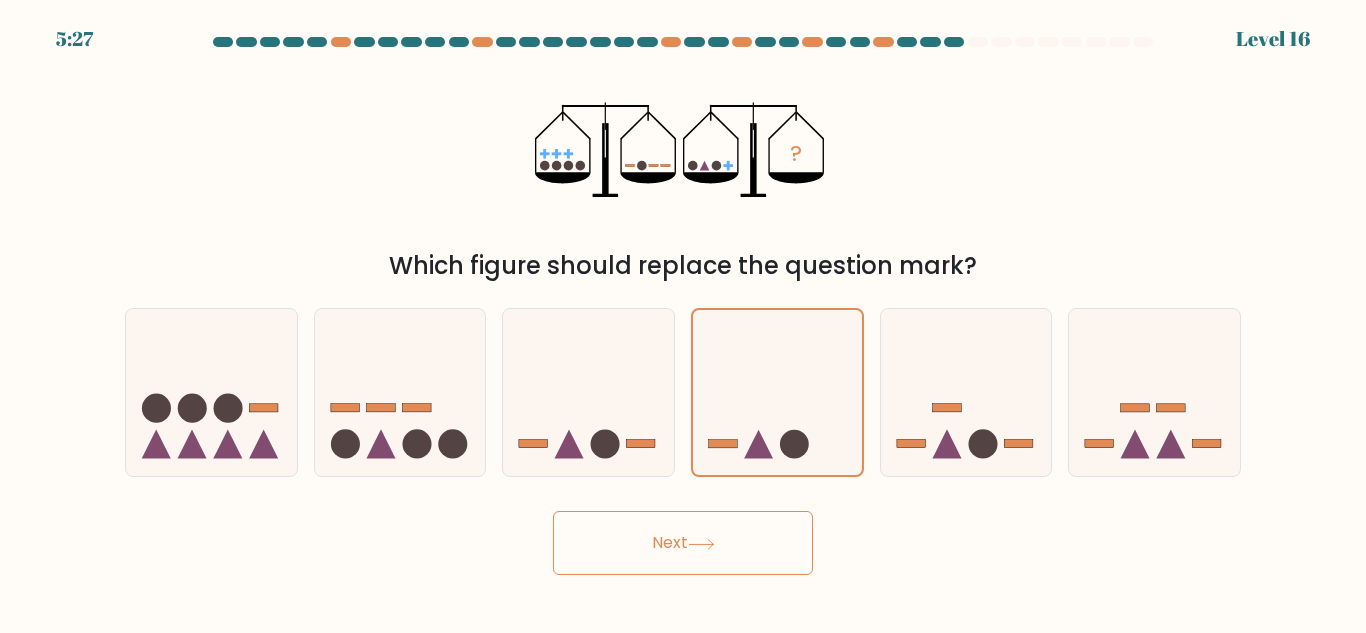 click on "Next" at bounding box center (683, 543) 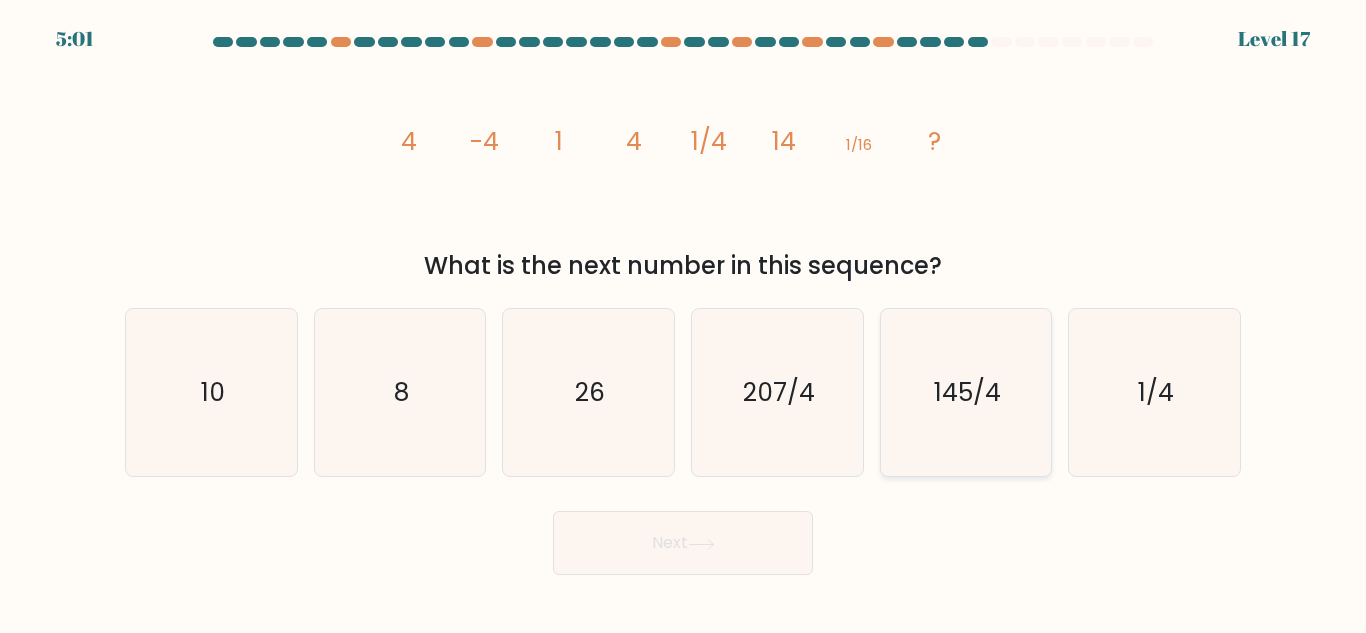 click on "145/4" at bounding box center (967, 392) 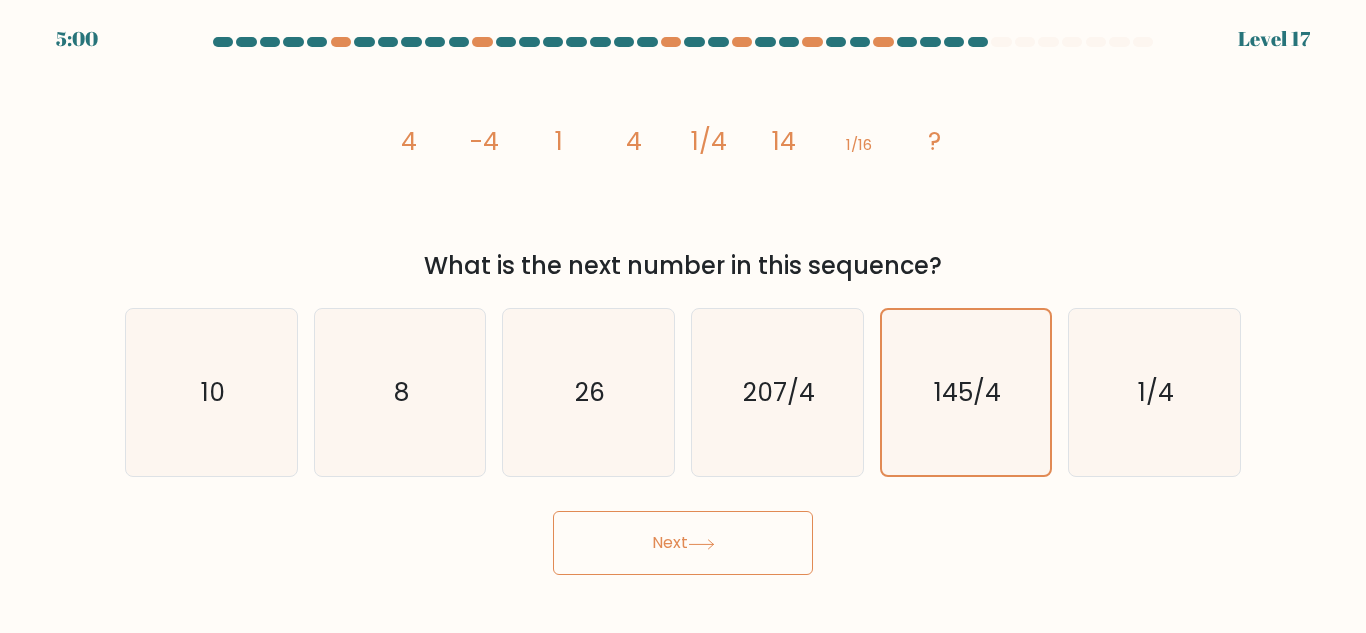 click on "Next" at bounding box center [683, 543] 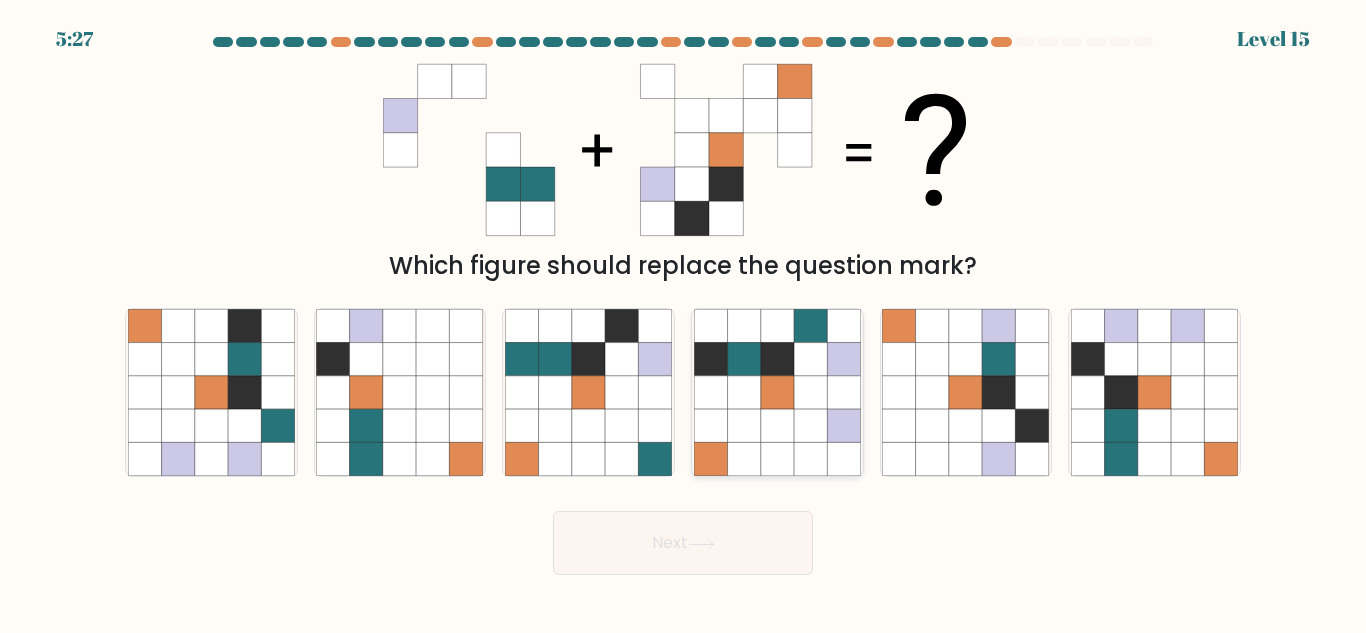 click at bounding box center (777, 425) 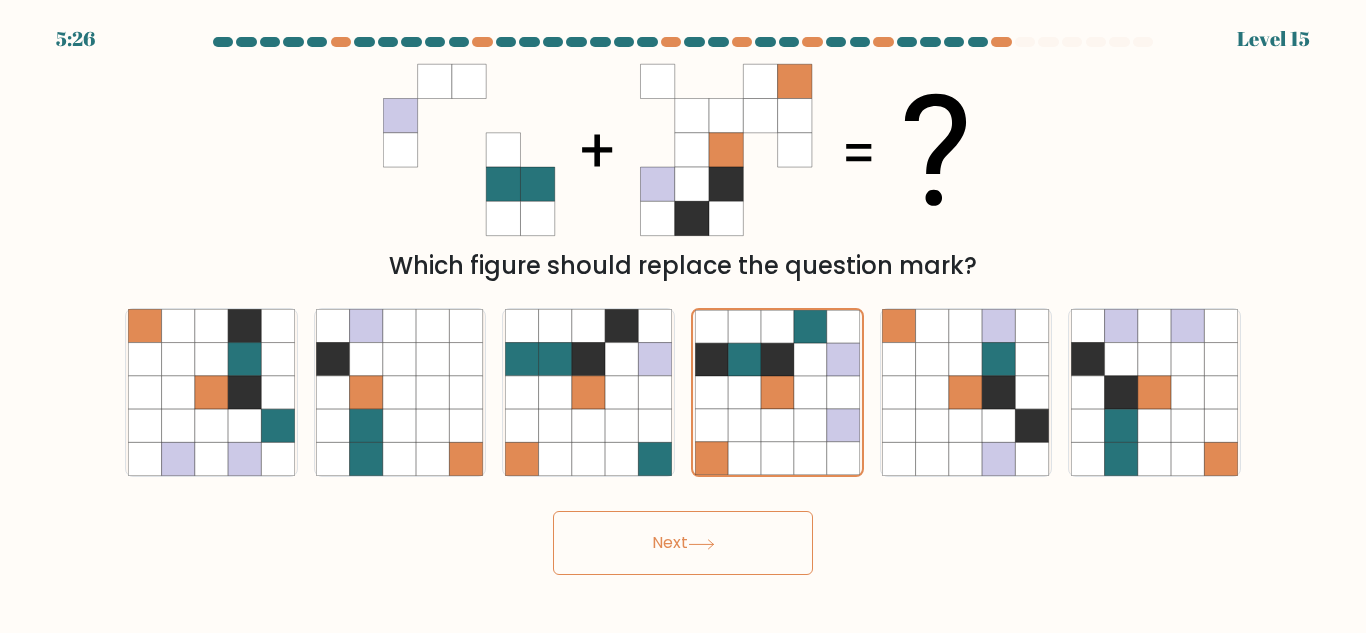 click on "Next" at bounding box center [683, 543] 